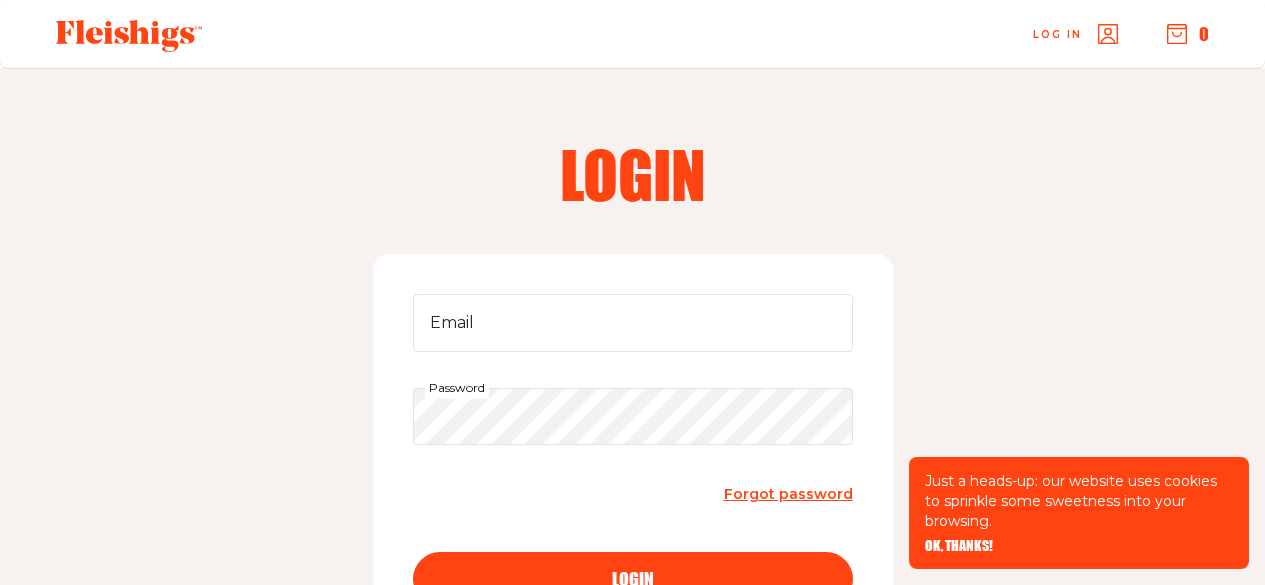 scroll, scrollTop: 0, scrollLeft: 0, axis: both 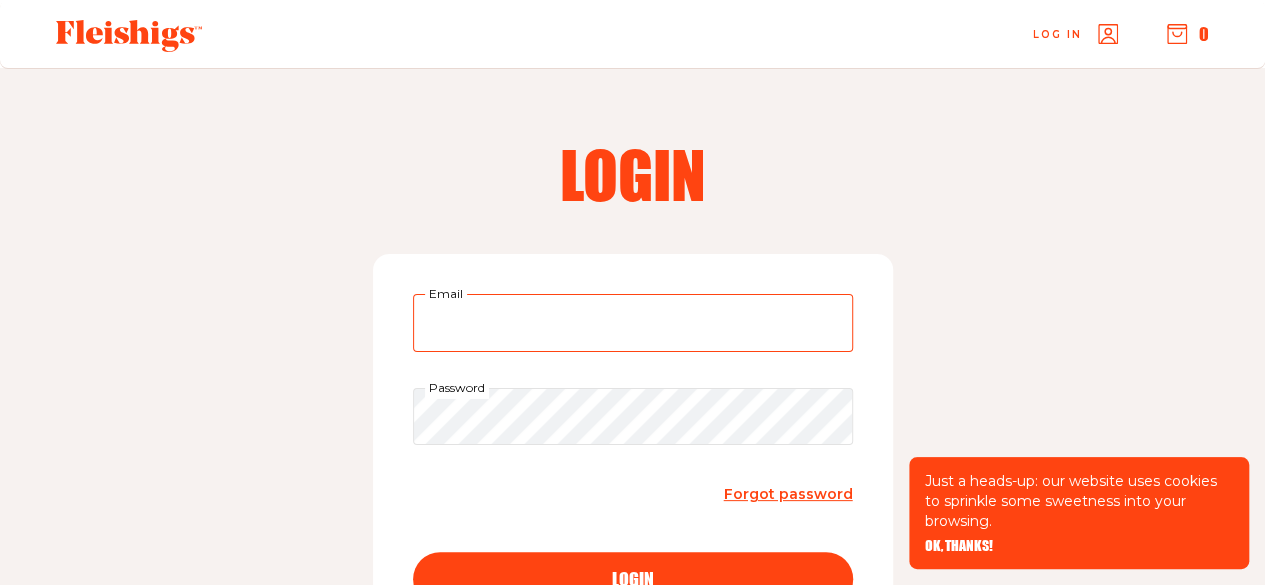 click on "Email" at bounding box center [633, 323] 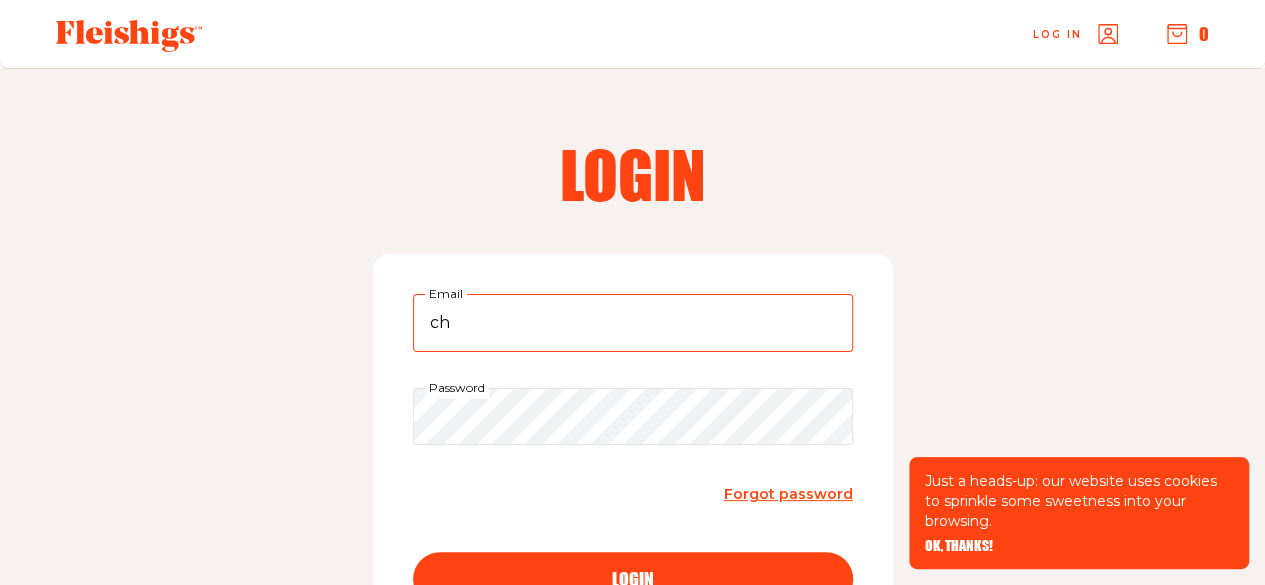 type on "chayaholly@gmail.com" 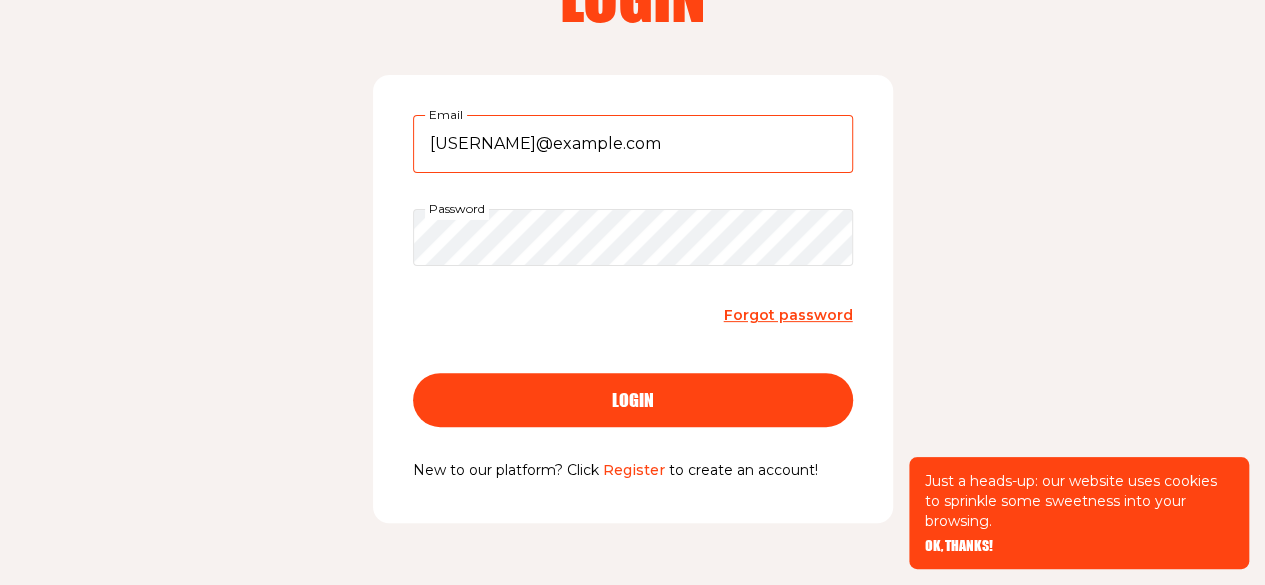 scroll, scrollTop: 184, scrollLeft: 0, axis: vertical 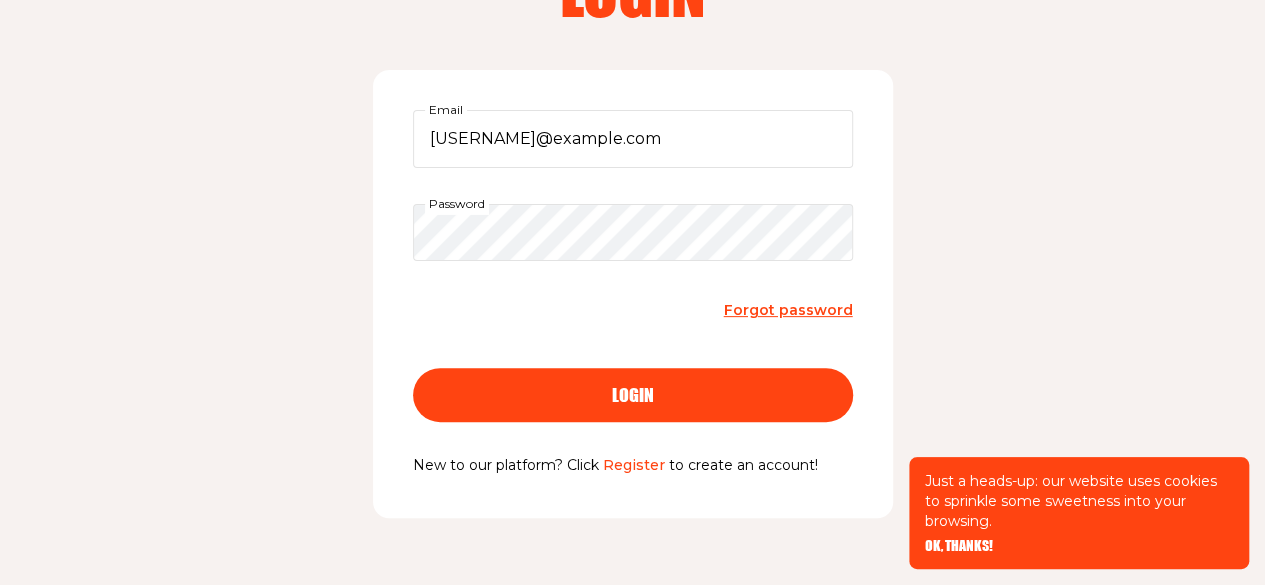 click on "Forgot password" at bounding box center (788, 310) 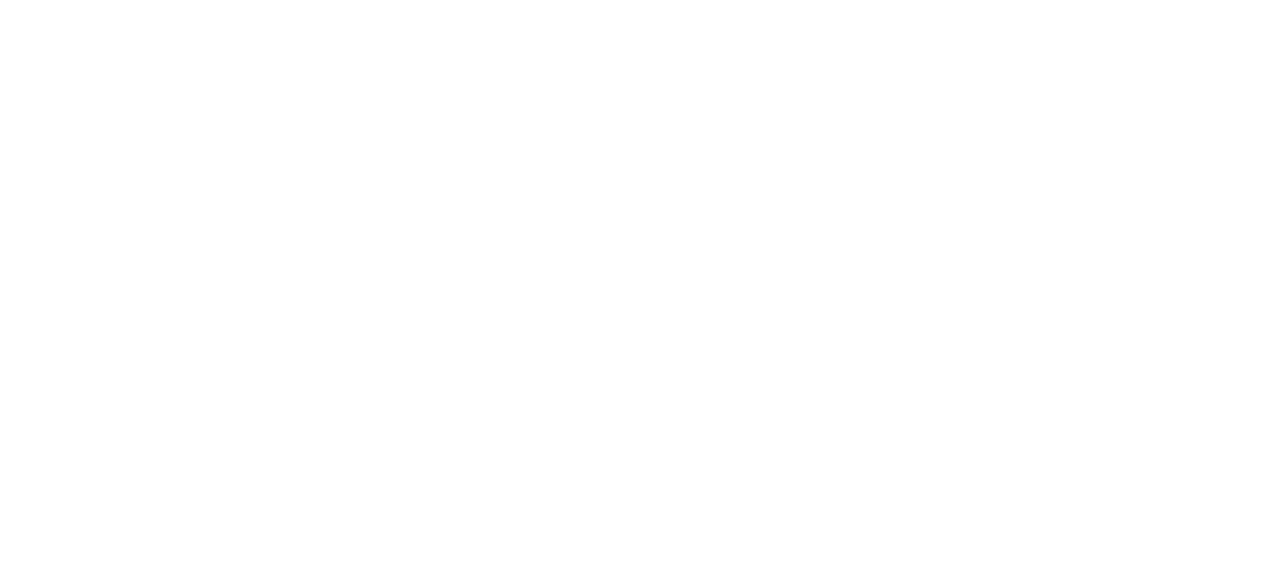 scroll, scrollTop: 0, scrollLeft: 0, axis: both 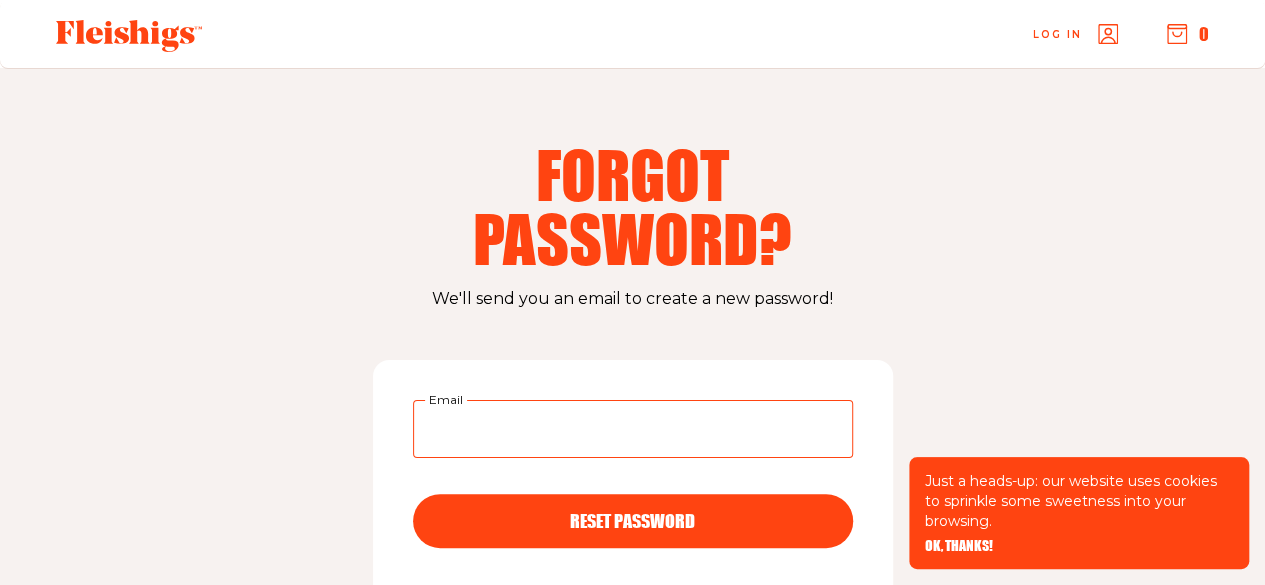 click on "Email" at bounding box center (633, 429) 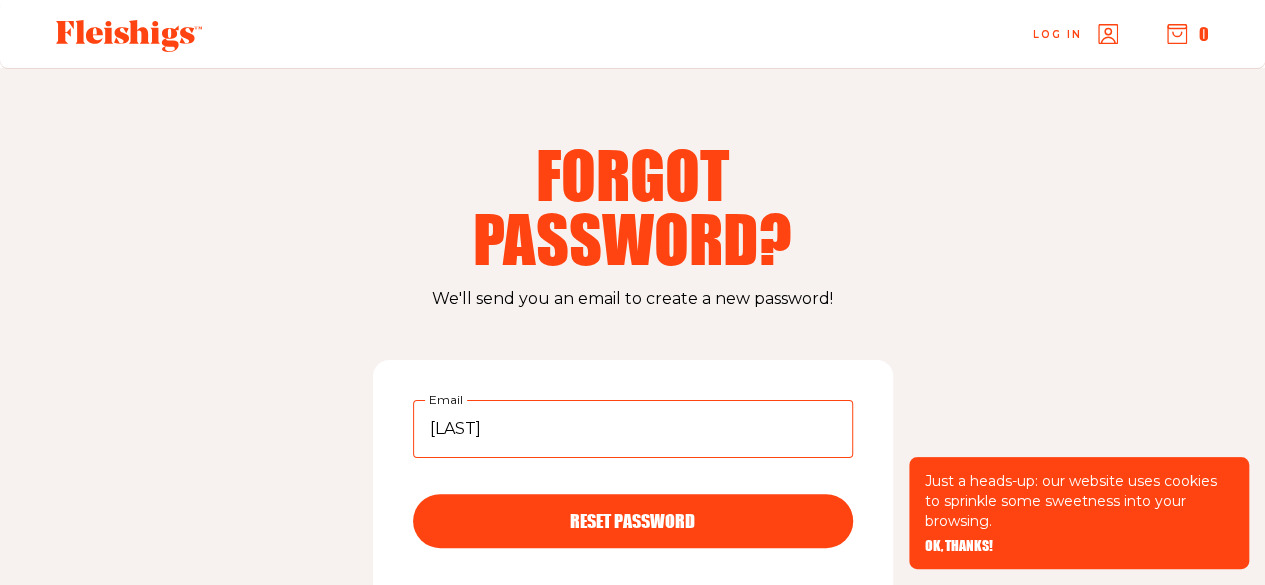 type on "chayaholly@gmail.com" 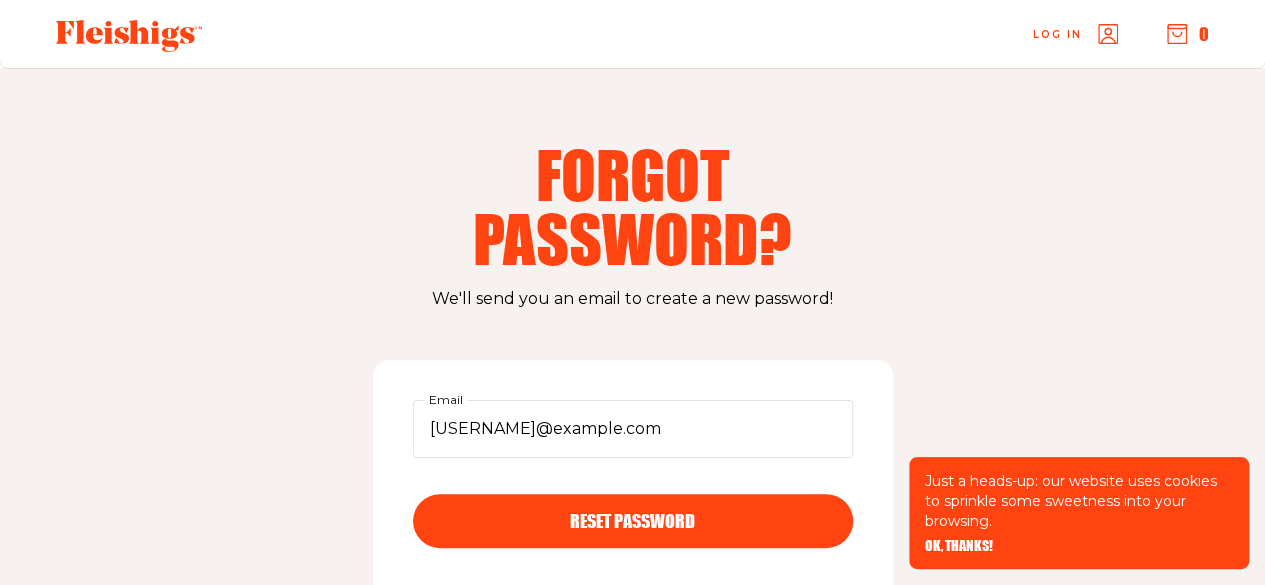 click on "RESET PASSWORD" at bounding box center [632, 503] 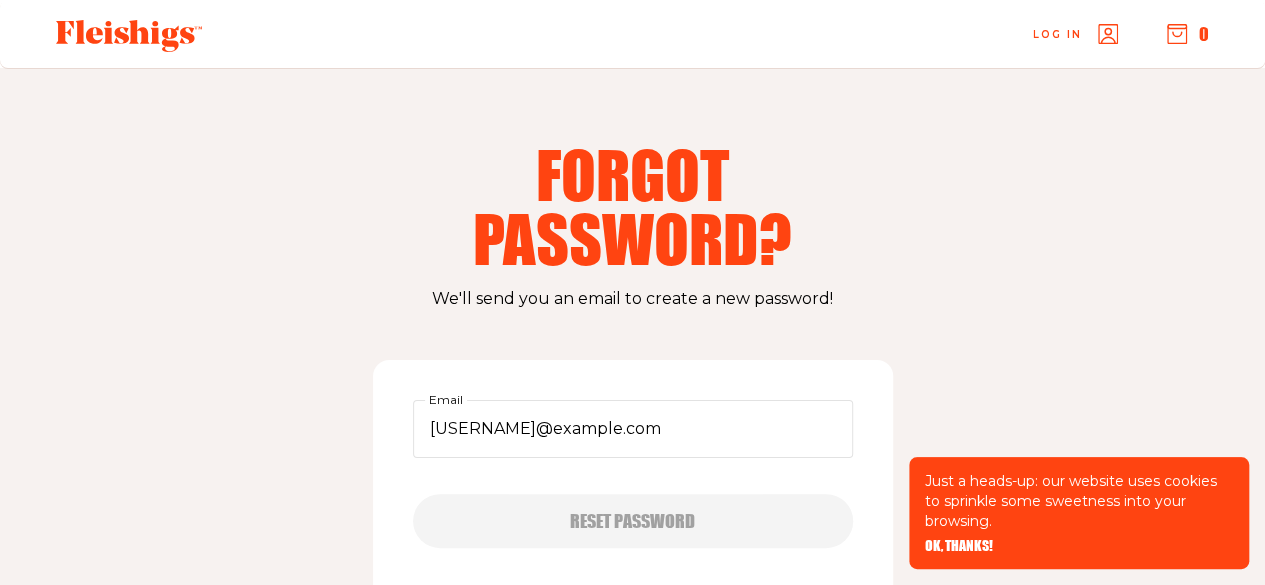 type 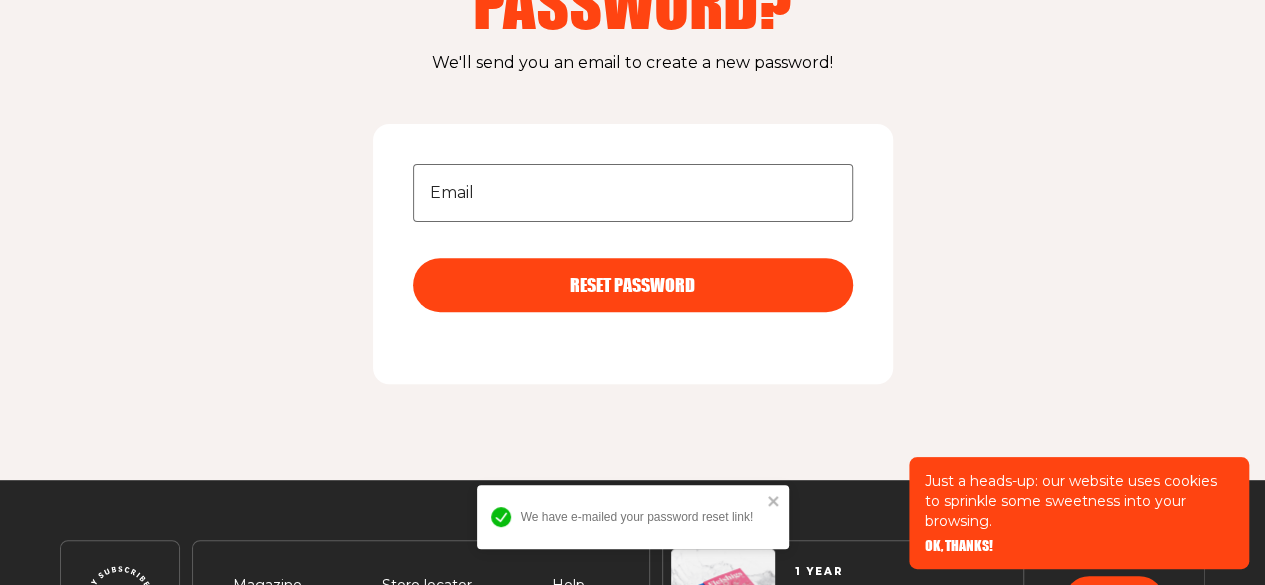 scroll, scrollTop: 234, scrollLeft: 0, axis: vertical 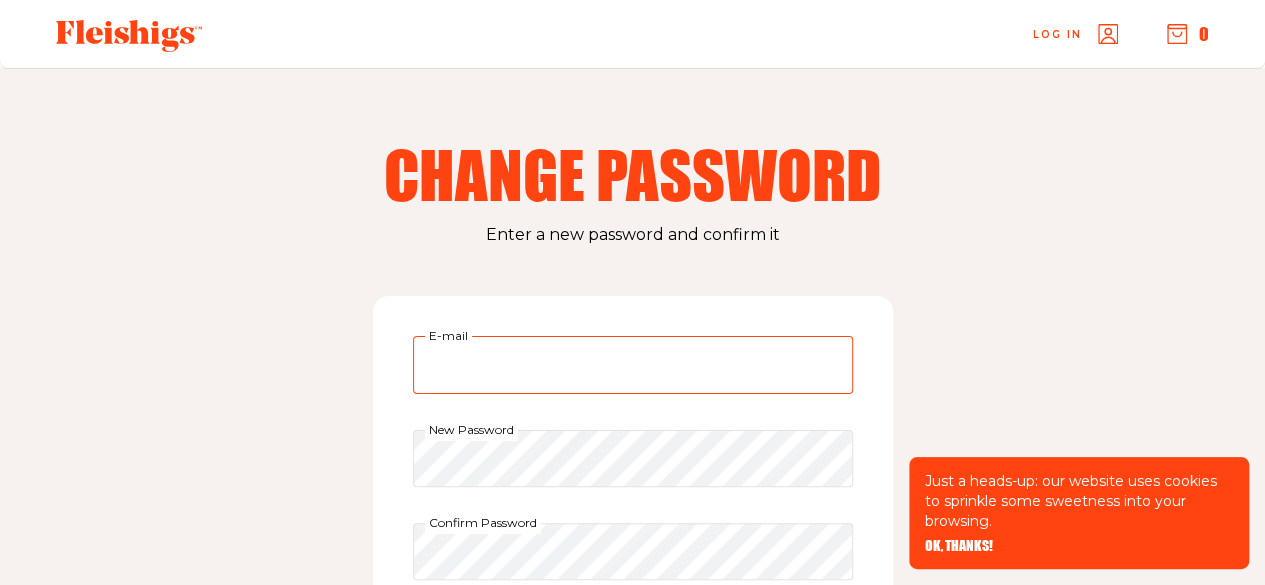 click on "E-mail" at bounding box center [633, 365] 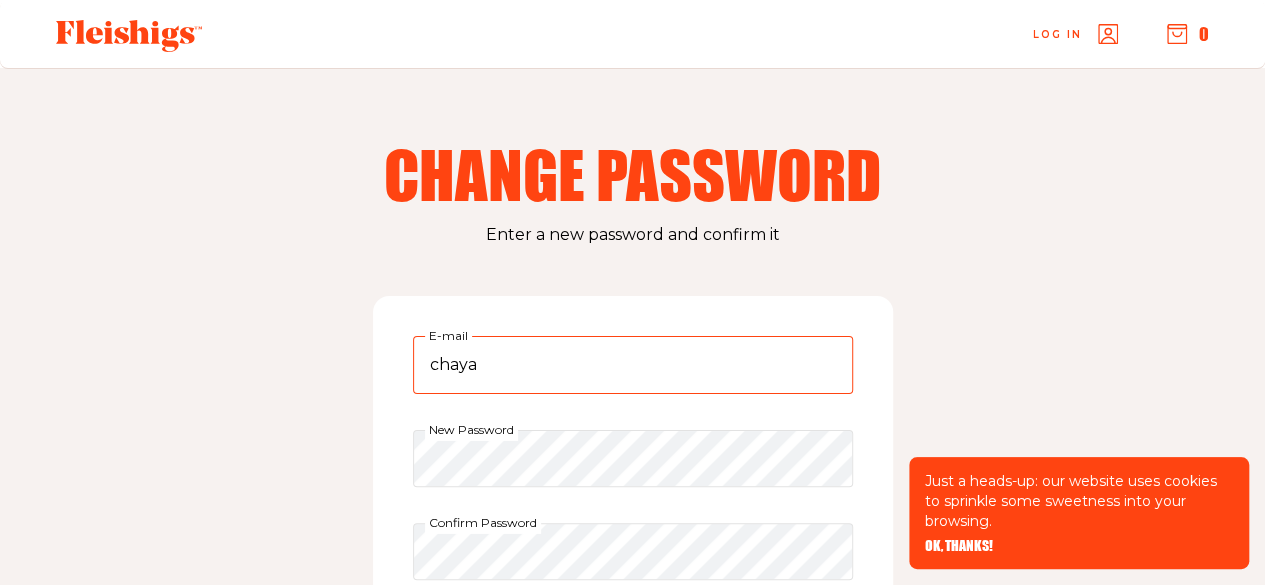 type on "chayaholly@gmail.com" 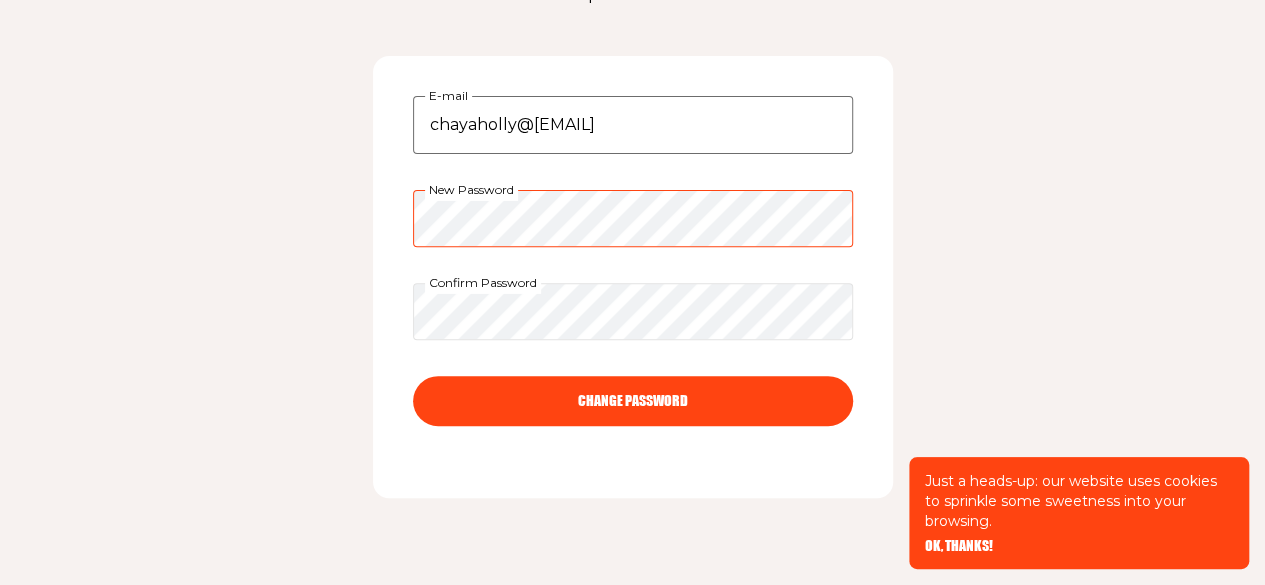 scroll, scrollTop: 249, scrollLeft: 0, axis: vertical 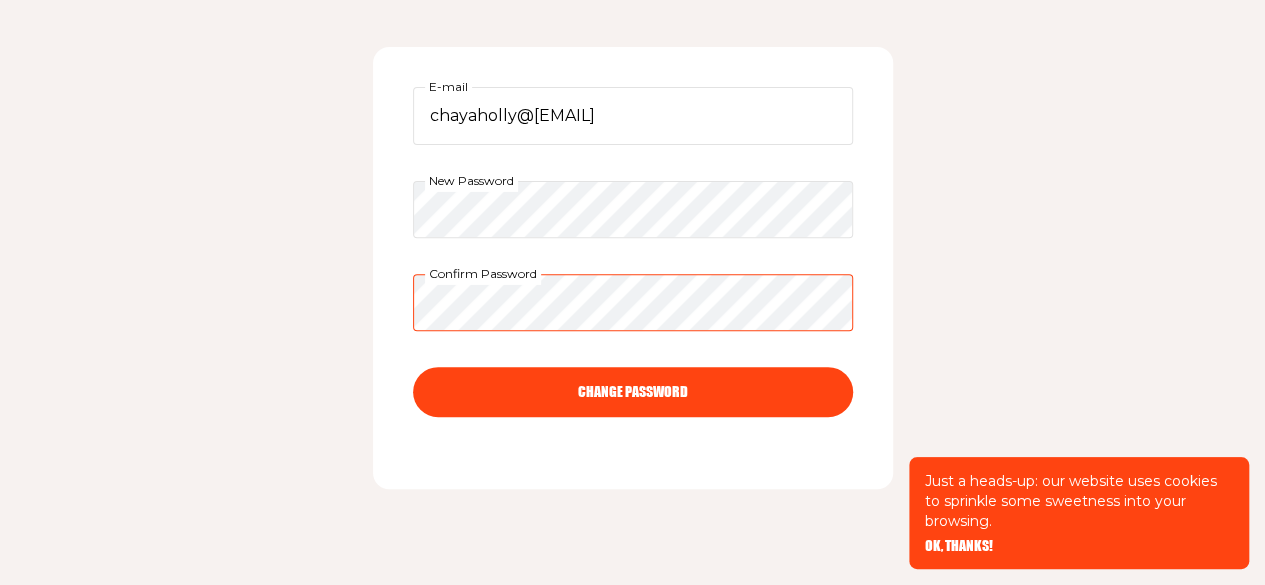click on "CHANGE PASSWORD" at bounding box center (633, 392) 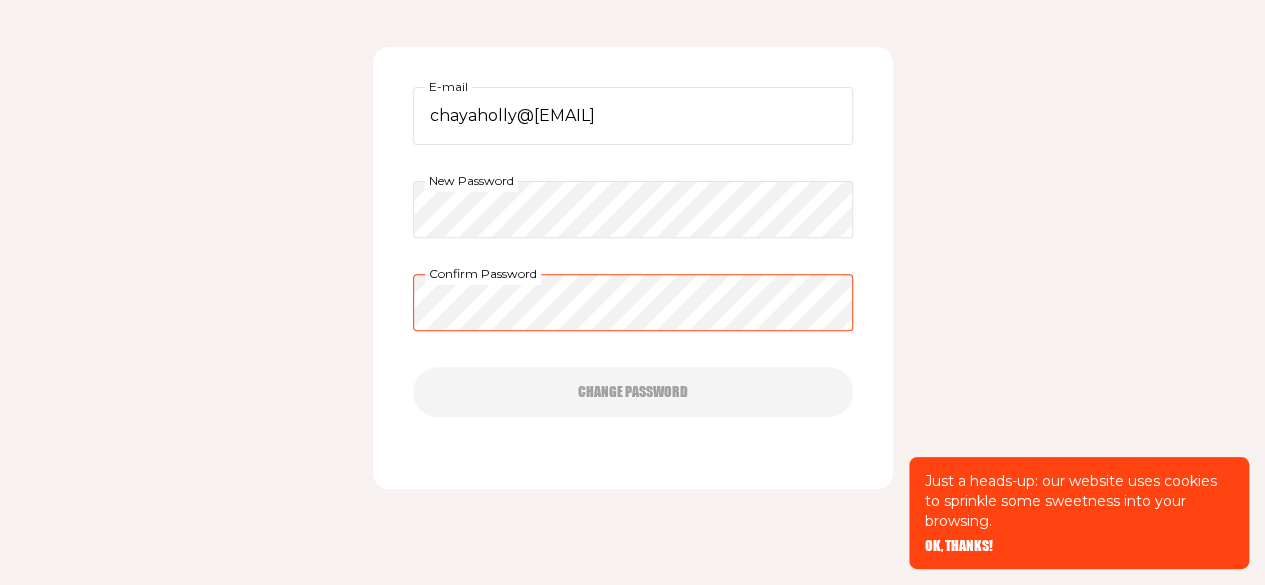 type 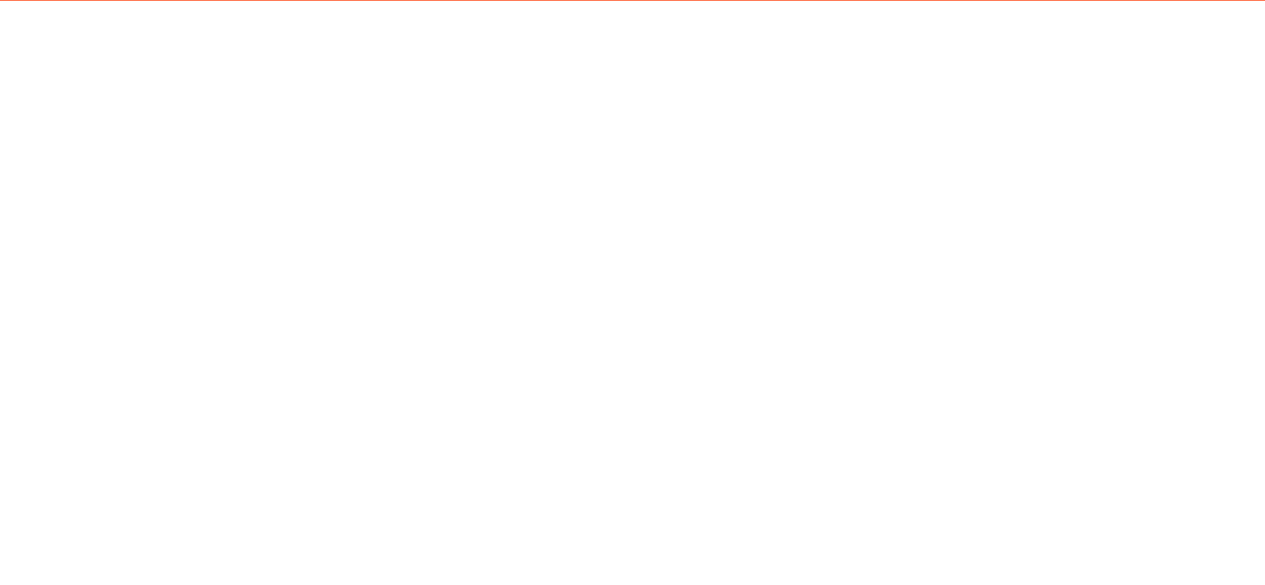 scroll, scrollTop: 0, scrollLeft: 0, axis: both 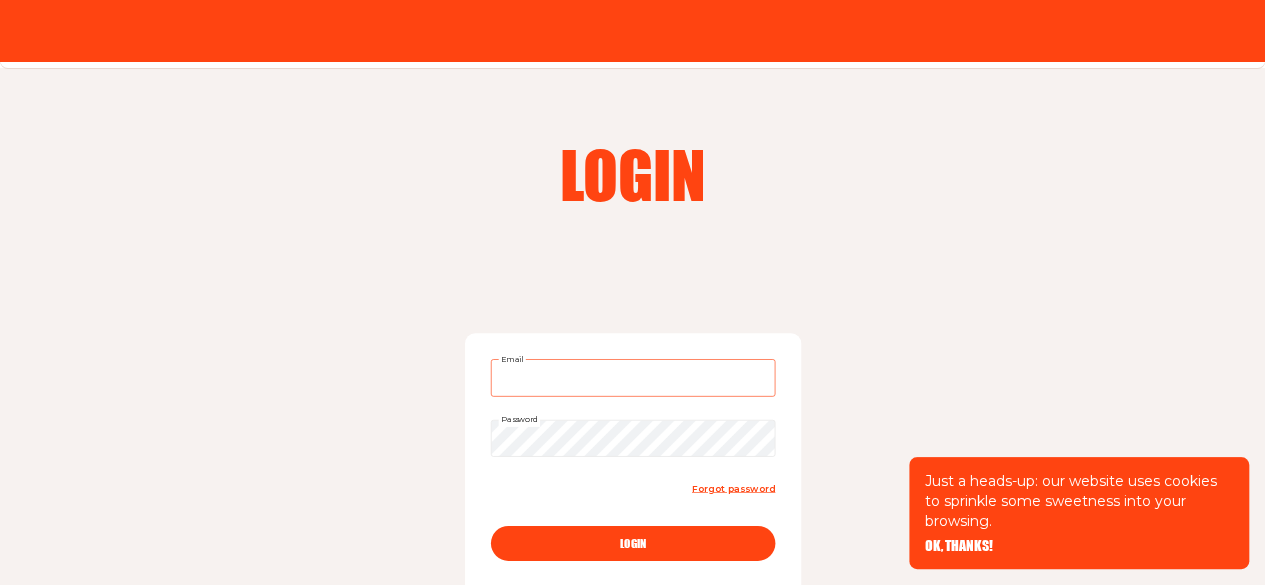 type on "chayaholly@gmail.com" 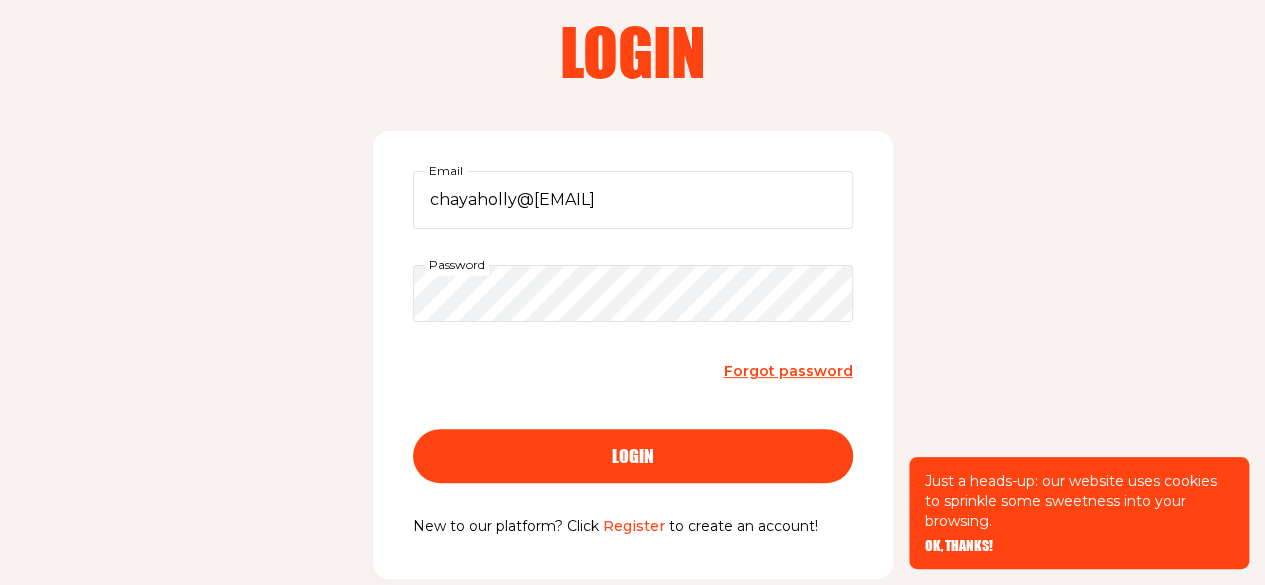 scroll, scrollTop: 128, scrollLeft: 0, axis: vertical 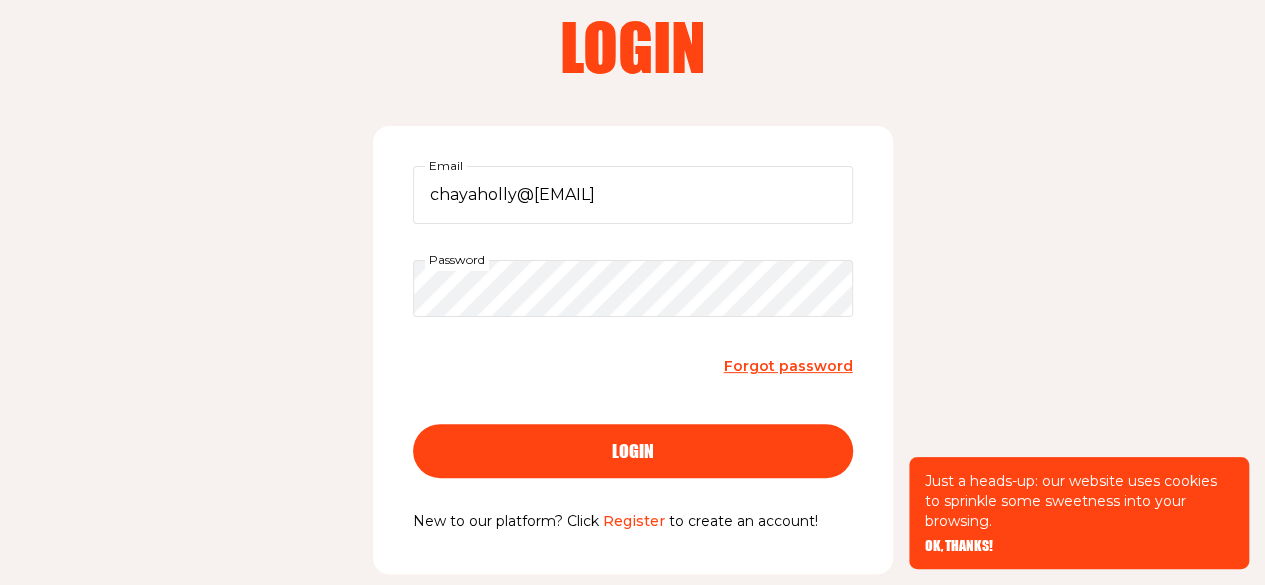 click on "login" at bounding box center [633, 451] 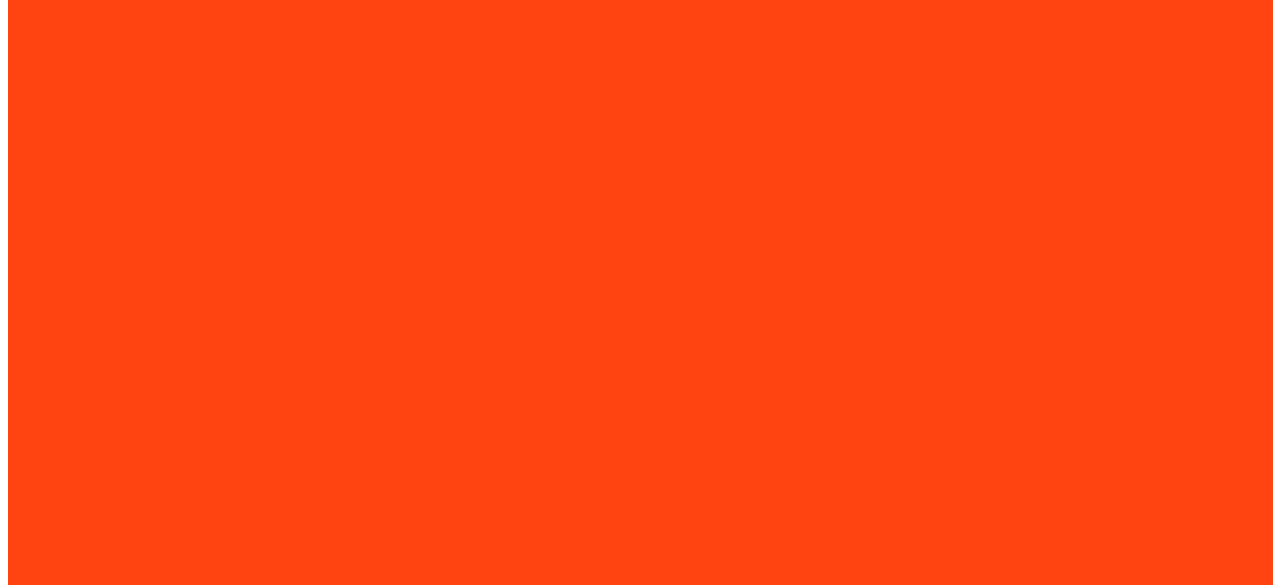 scroll, scrollTop: 0, scrollLeft: 0, axis: both 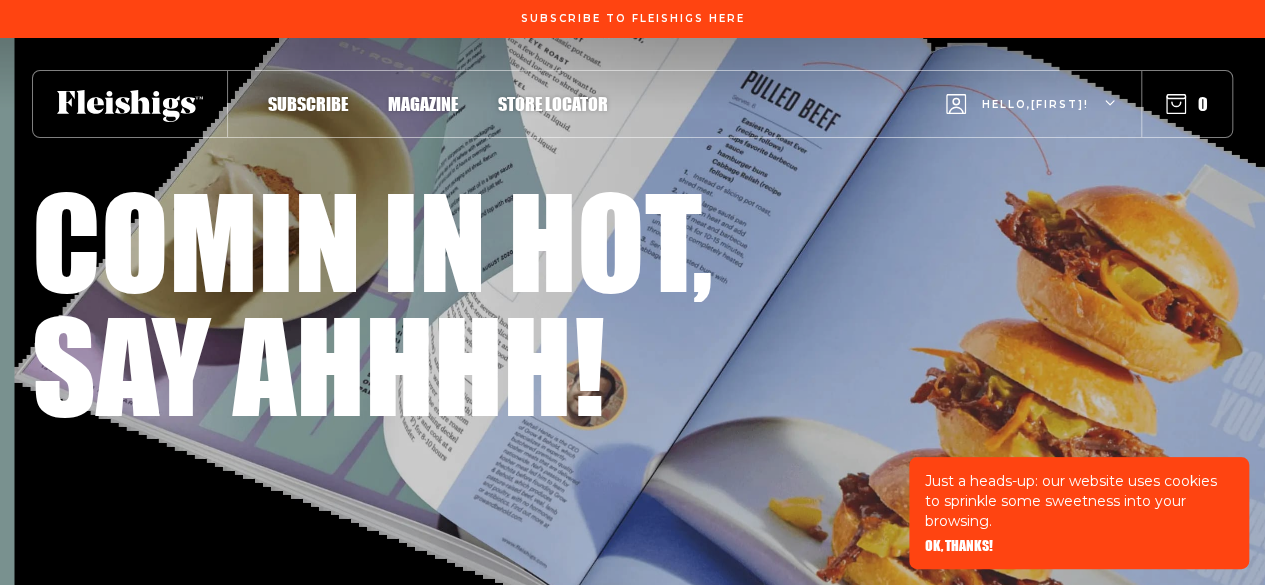 click on "Hello, [FIRST] !" at bounding box center (1031, 104) 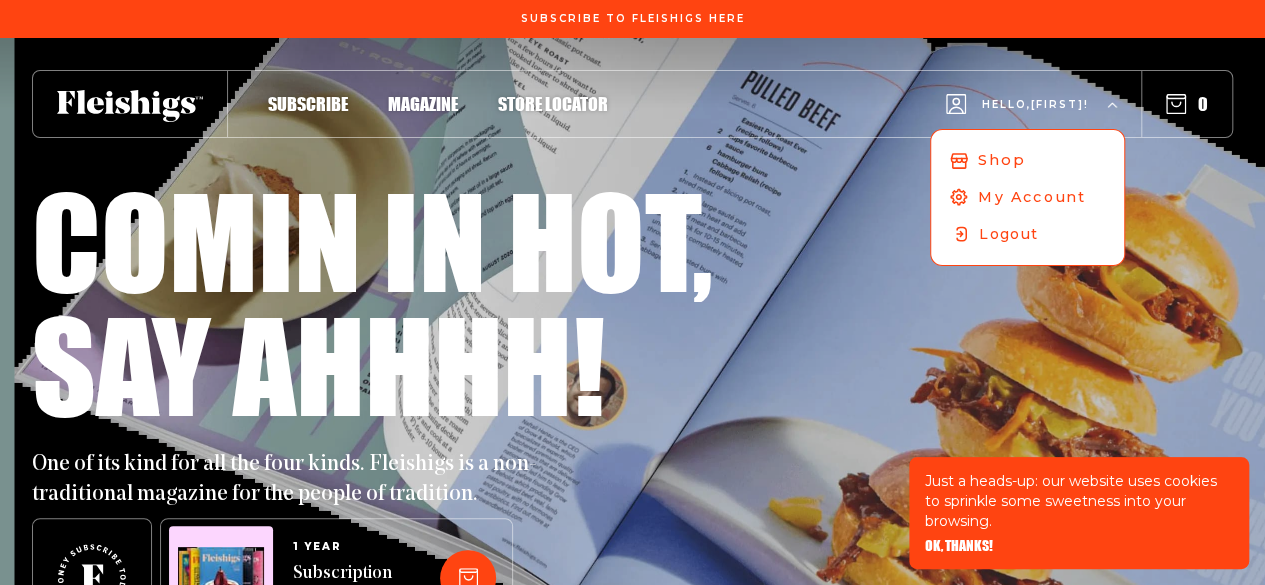 click on "My Account" at bounding box center [1032, 196] 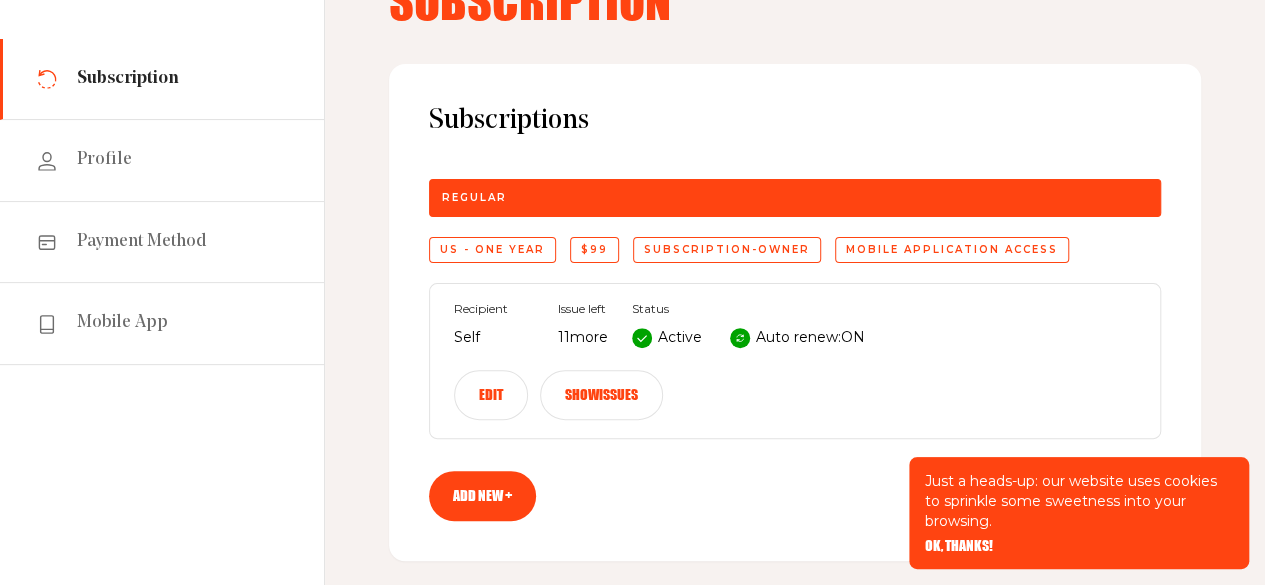 scroll, scrollTop: 168, scrollLeft: 0, axis: vertical 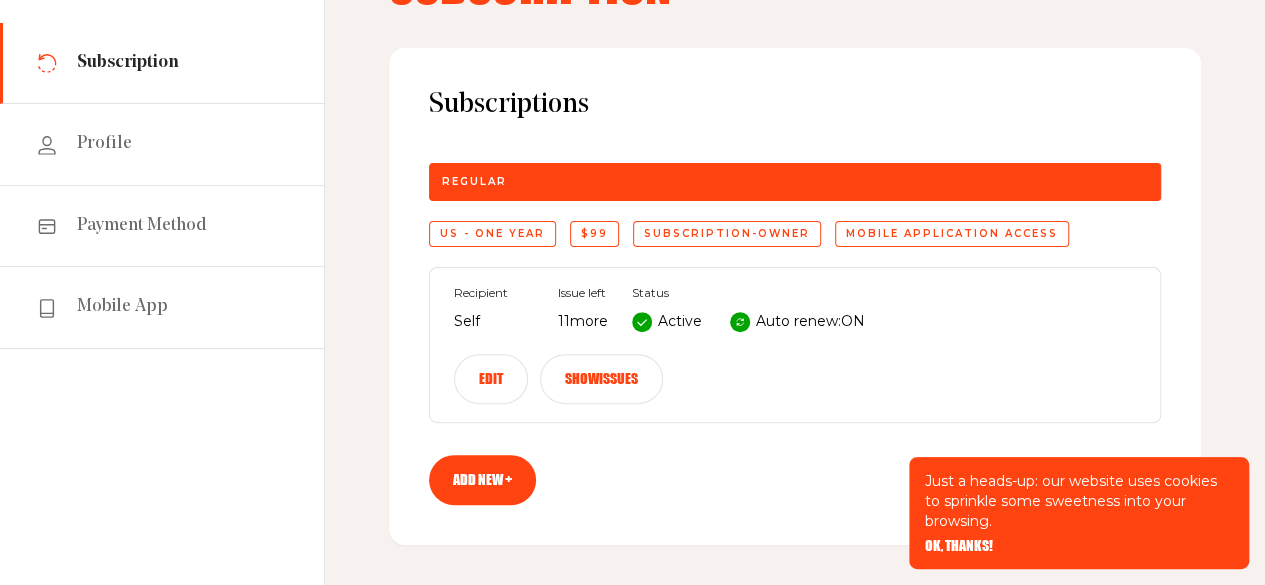 click on "Edit" at bounding box center (491, 379) 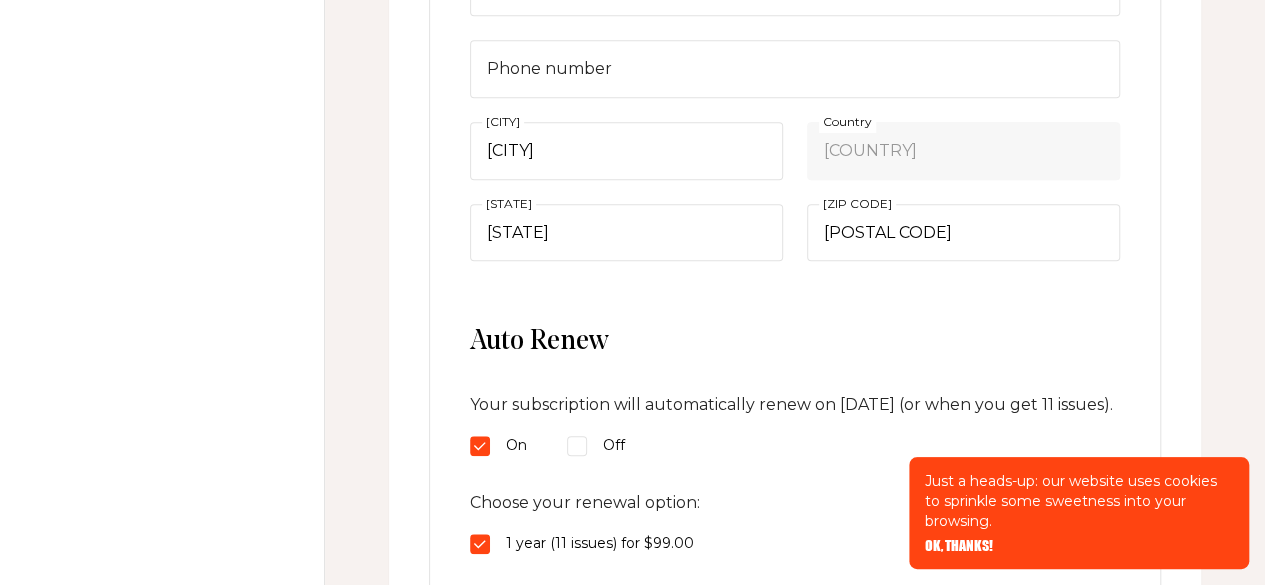 scroll, scrollTop: 883, scrollLeft: 0, axis: vertical 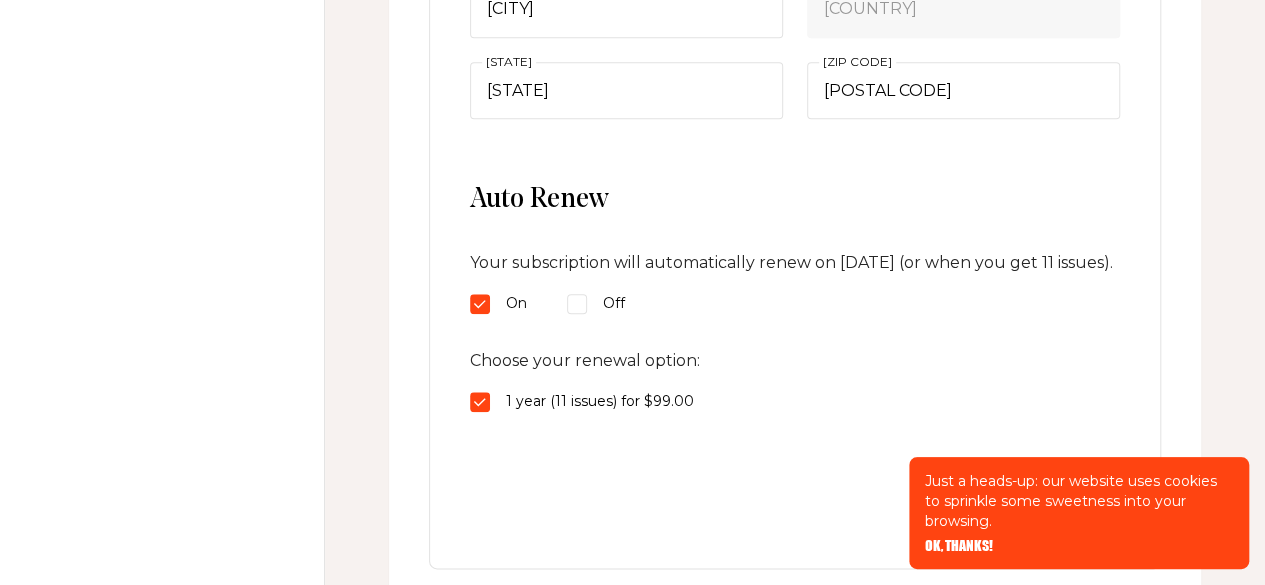 click on "Off" at bounding box center (596, 304) 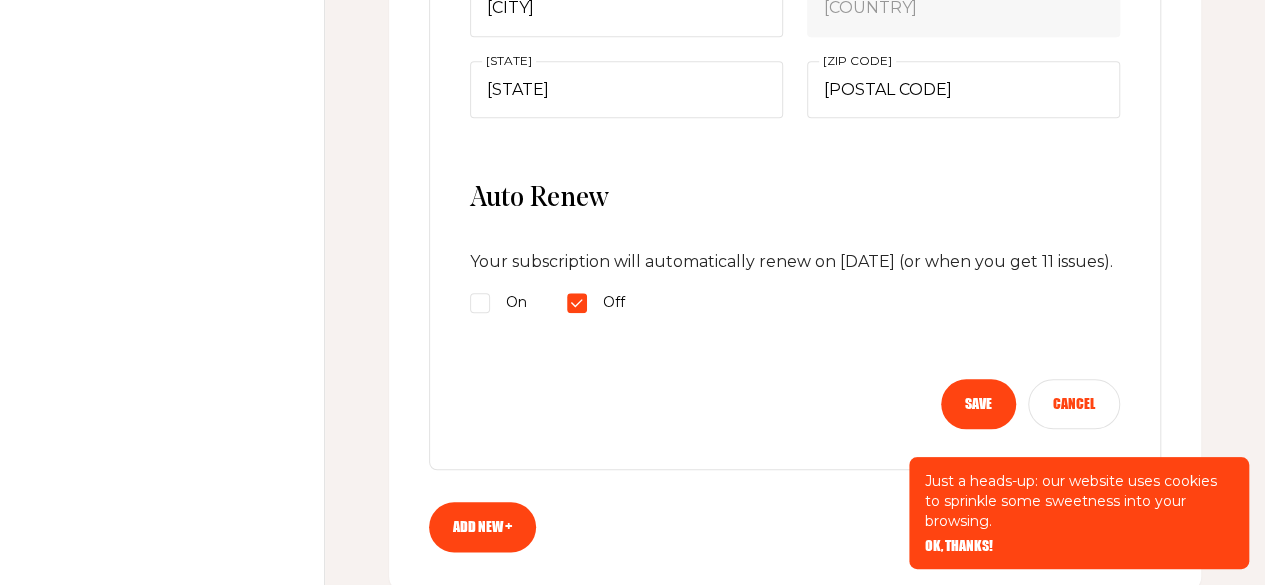 click on "Save" at bounding box center [978, 404] 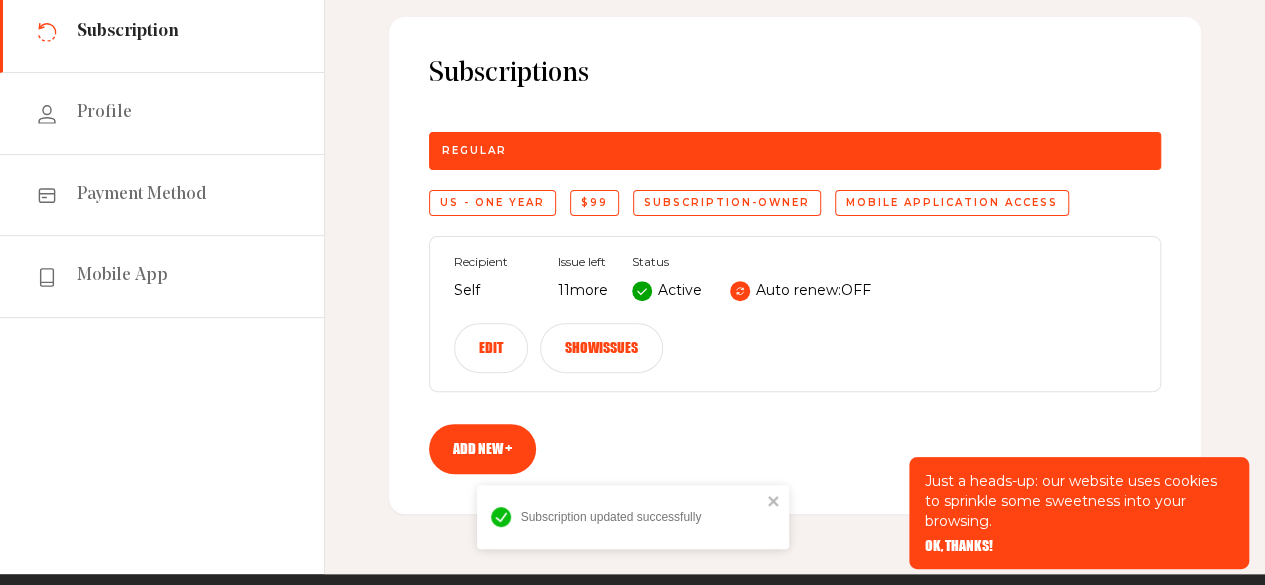 scroll, scrollTop: 252, scrollLeft: 0, axis: vertical 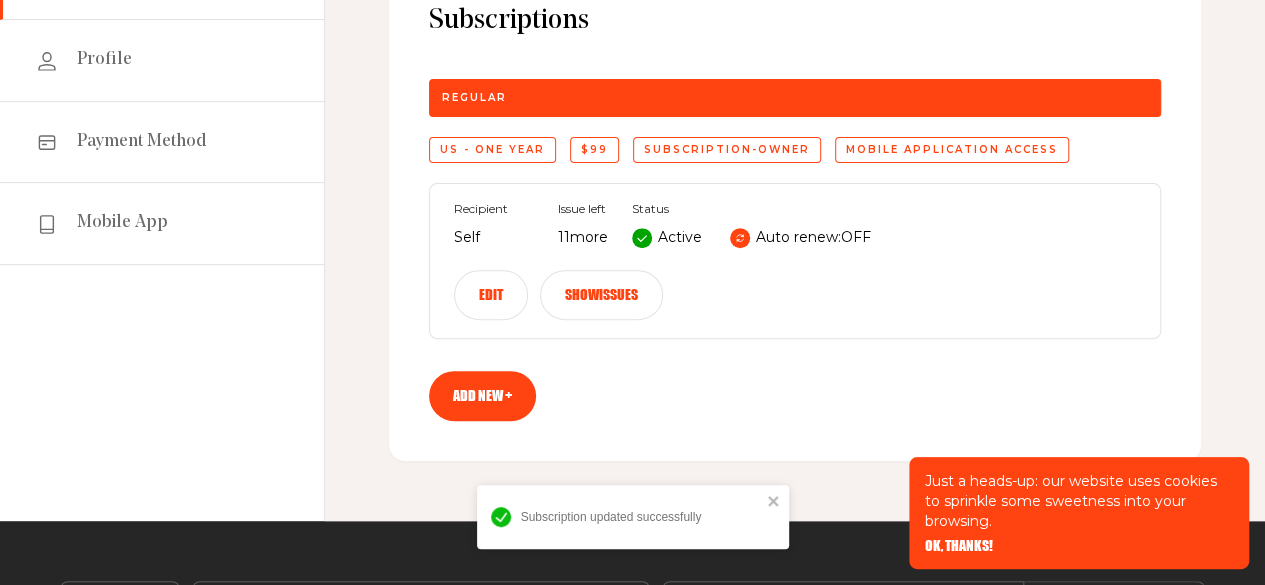 click on "Show  issues" at bounding box center [601, 295] 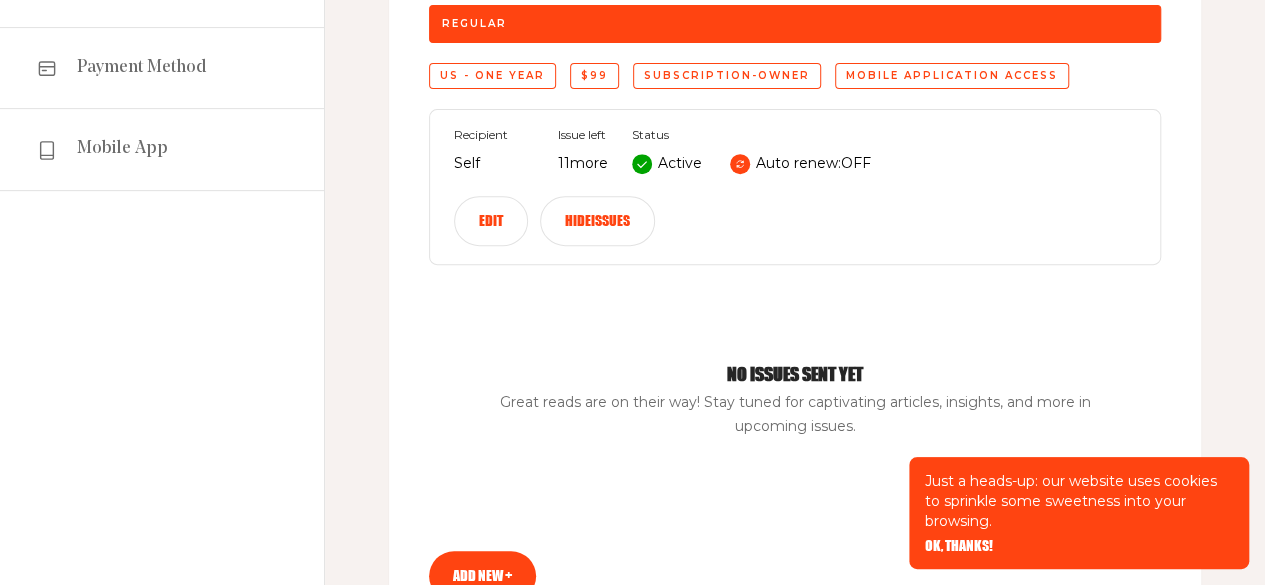 scroll, scrollTop: 287, scrollLeft: 0, axis: vertical 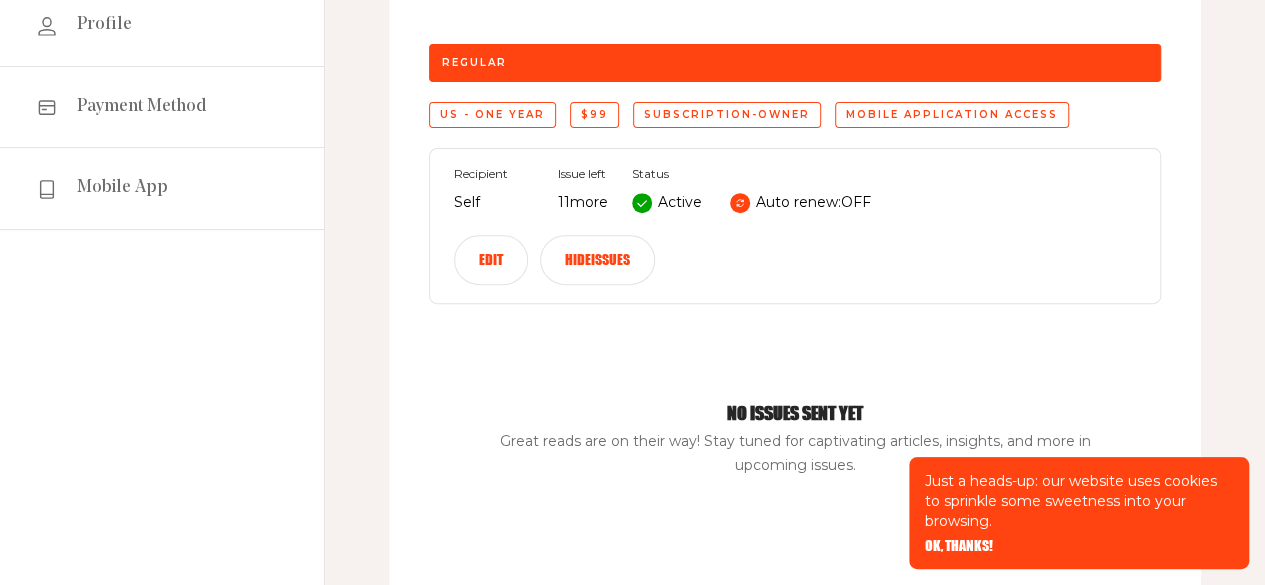 click on "11  more" at bounding box center [583, 203] 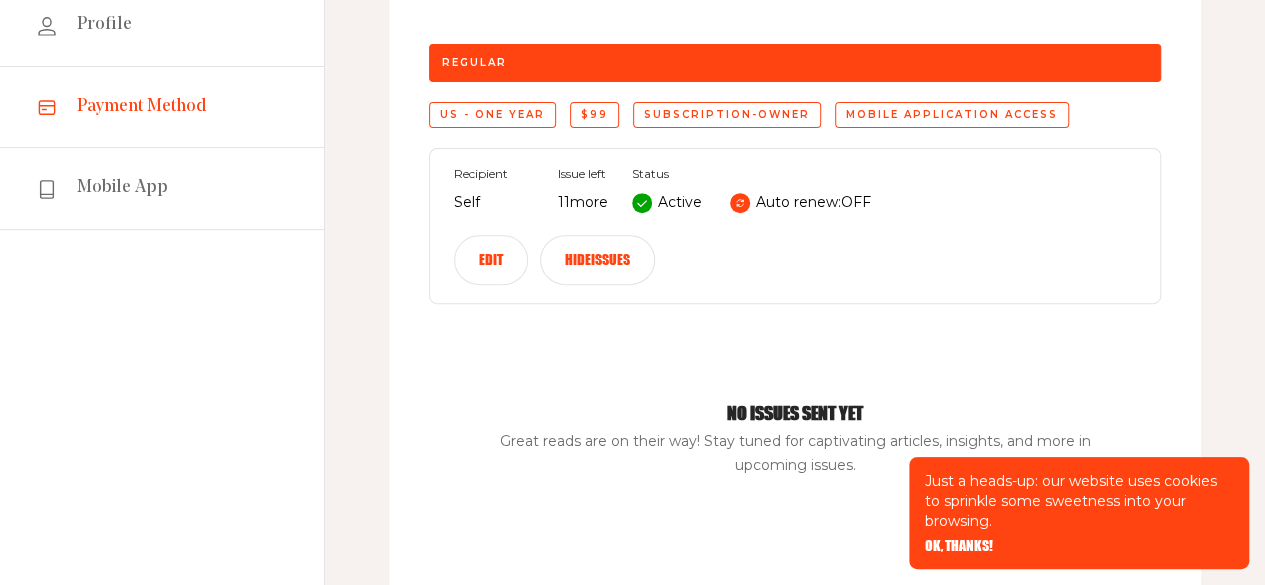click on "Payment Method" at bounding box center [162, 107] 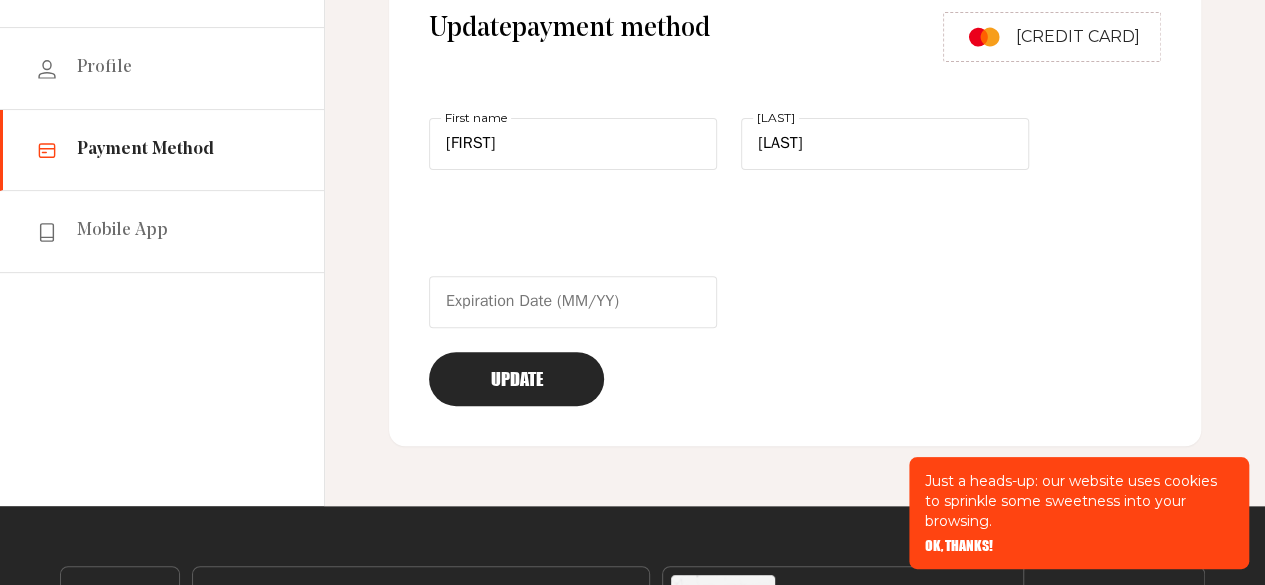 scroll, scrollTop: 248, scrollLeft: 0, axis: vertical 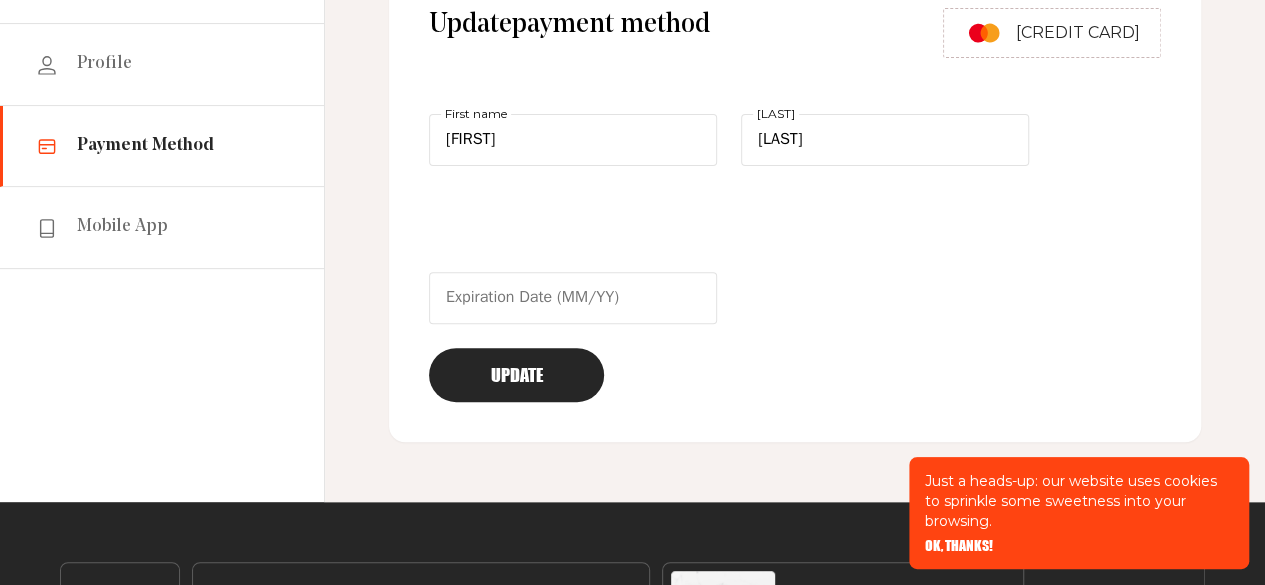 click on "[CREDIT CARD]" at bounding box center [1078, 33] 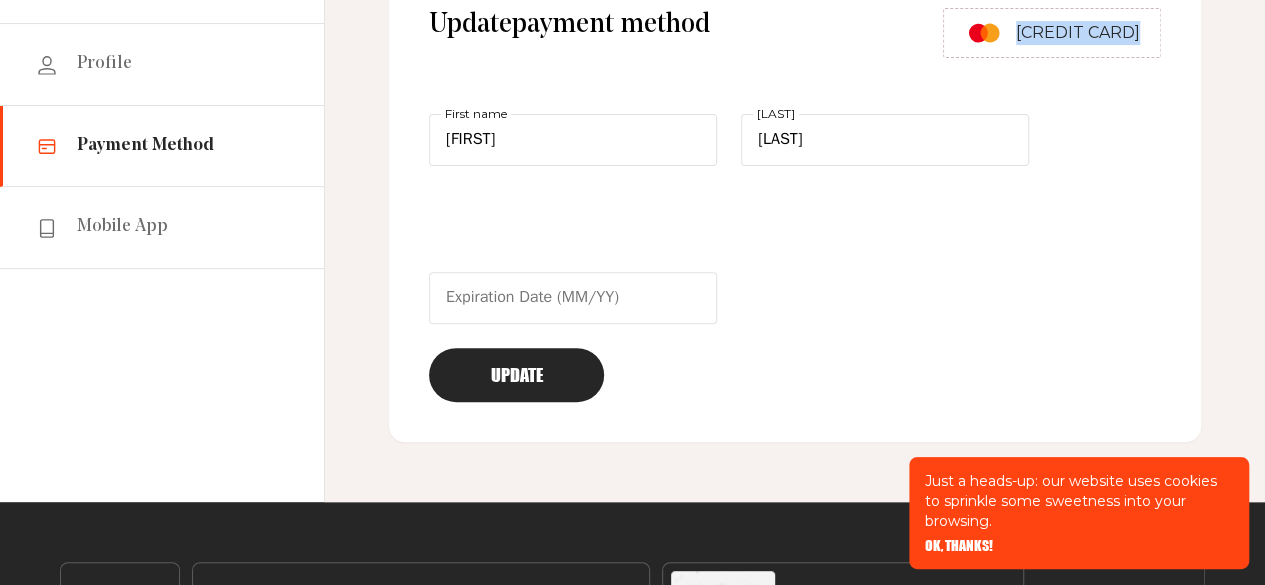 click on "[CREDIT CARD]" at bounding box center (1078, 33) 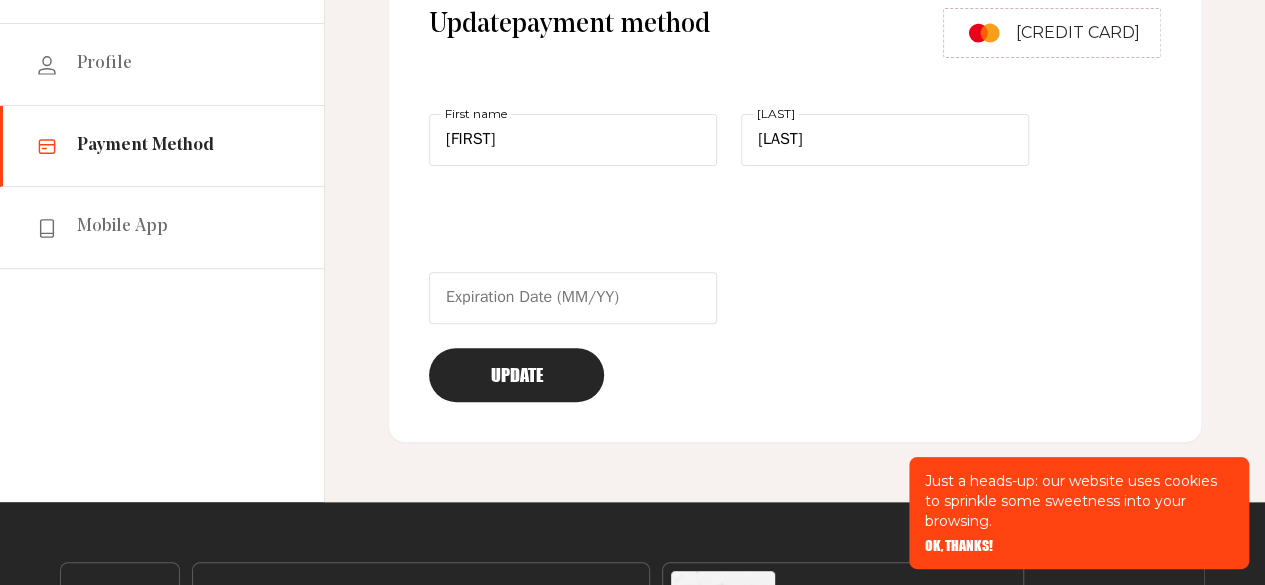 click on "Update  payment method ****-****-****-3879 [FIRST] [LAST] Update" at bounding box center [795, 205] 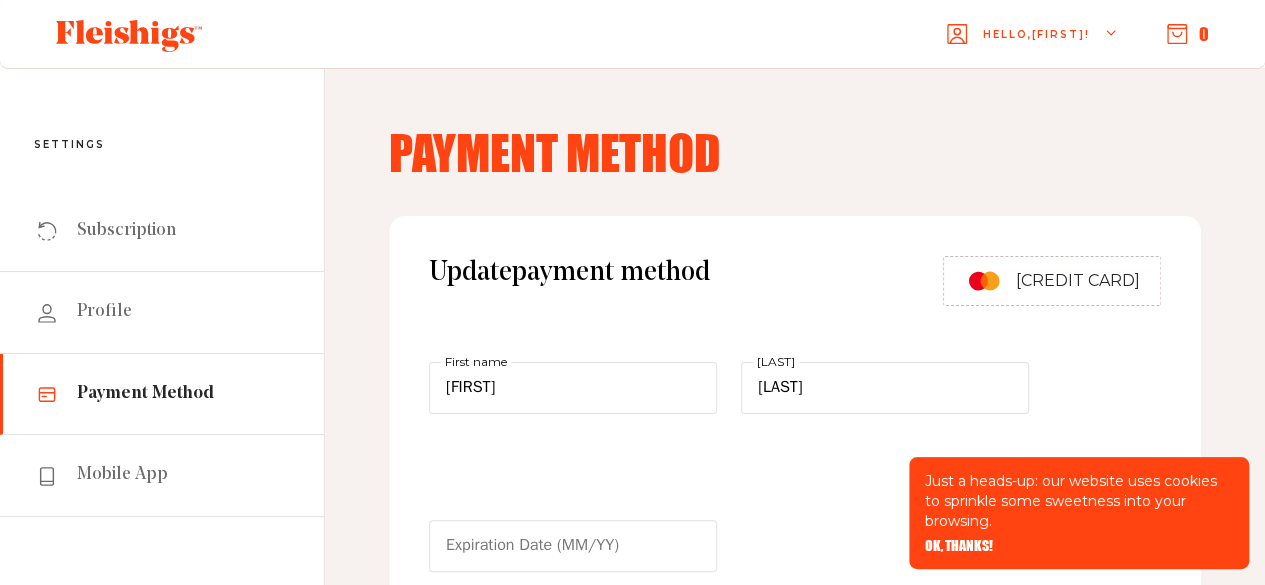 click at bounding box center [984, 281] 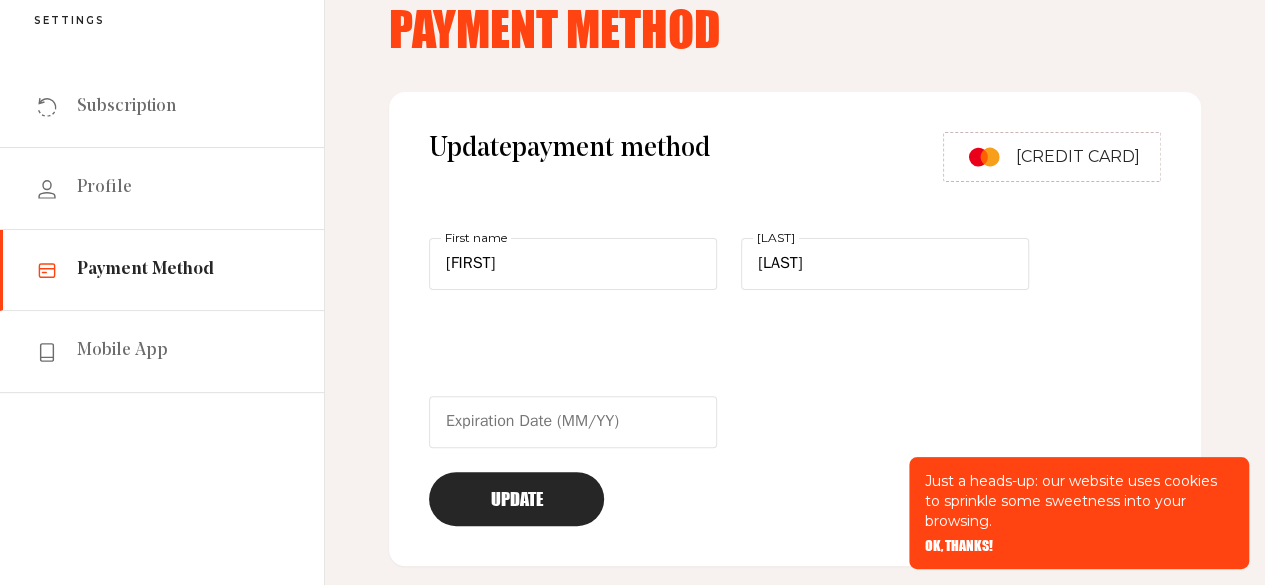 scroll, scrollTop: 162, scrollLeft: 0, axis: vertical 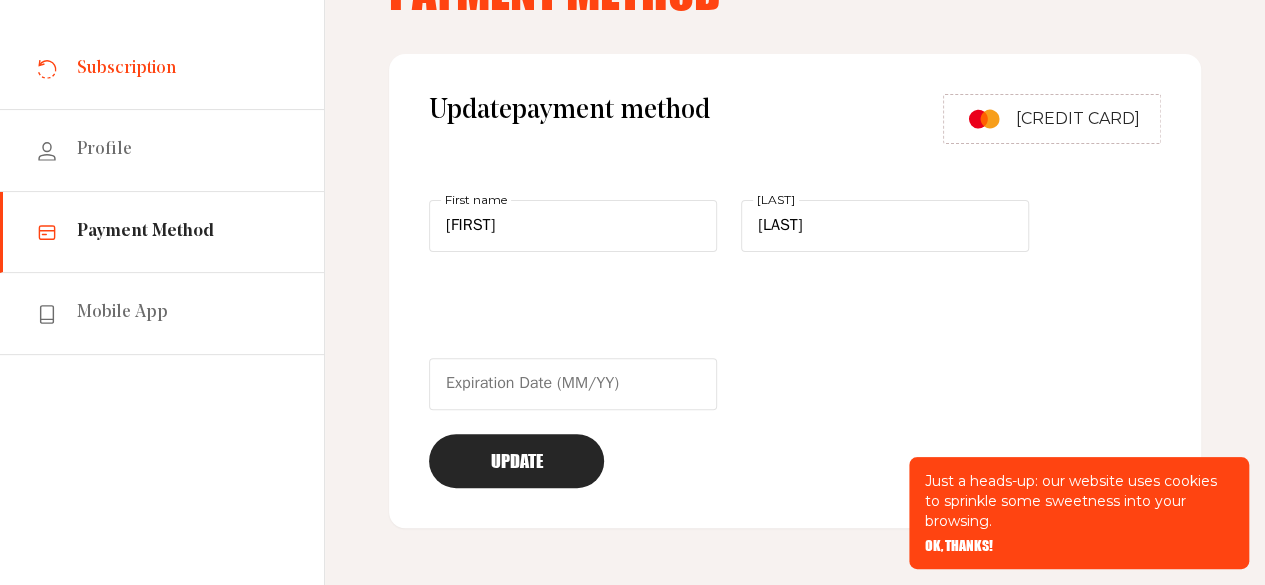 click on "Subscription" at bounding box center [162, 69] 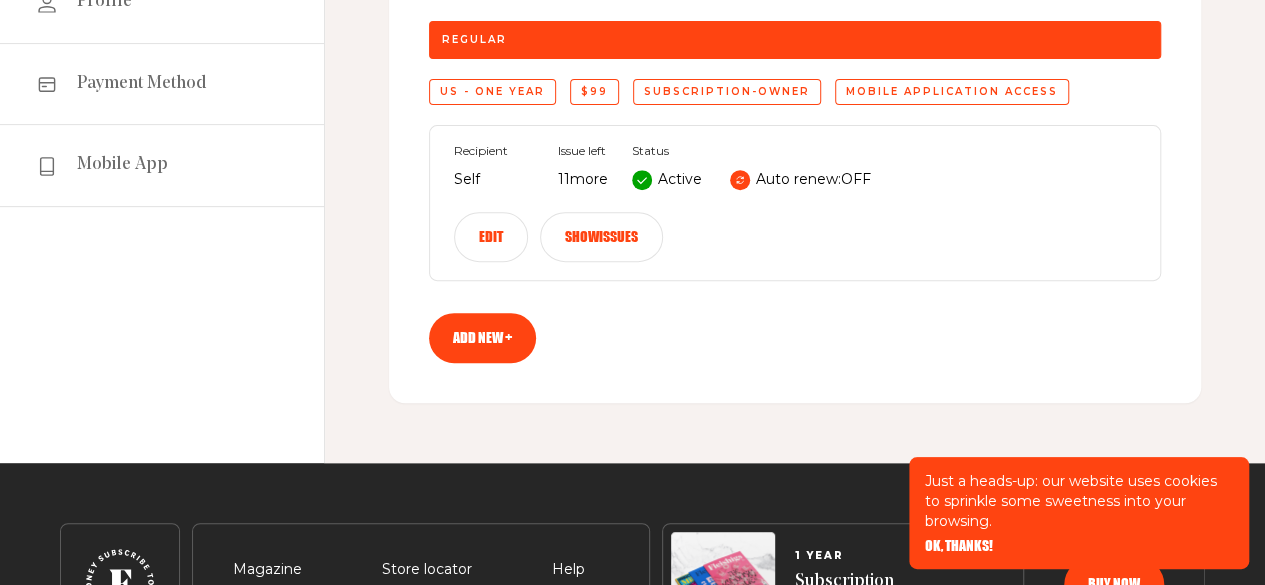 scroll, scrollTop: 0, scrollLeft: 0, axis: both 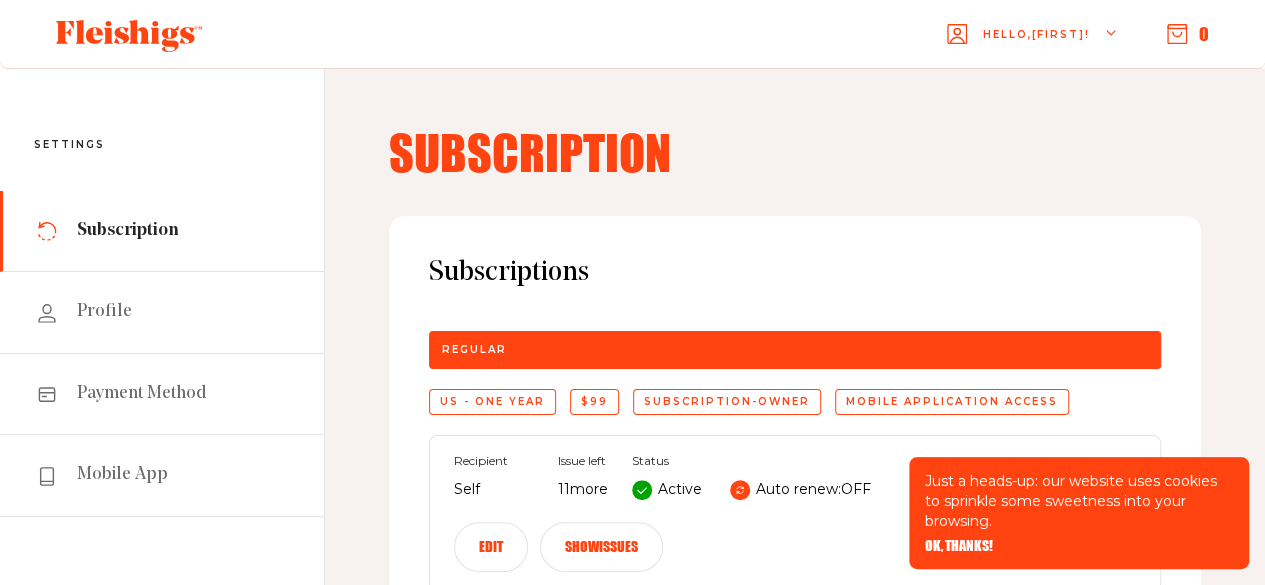click on "0" at bounding box center (1188, 34) 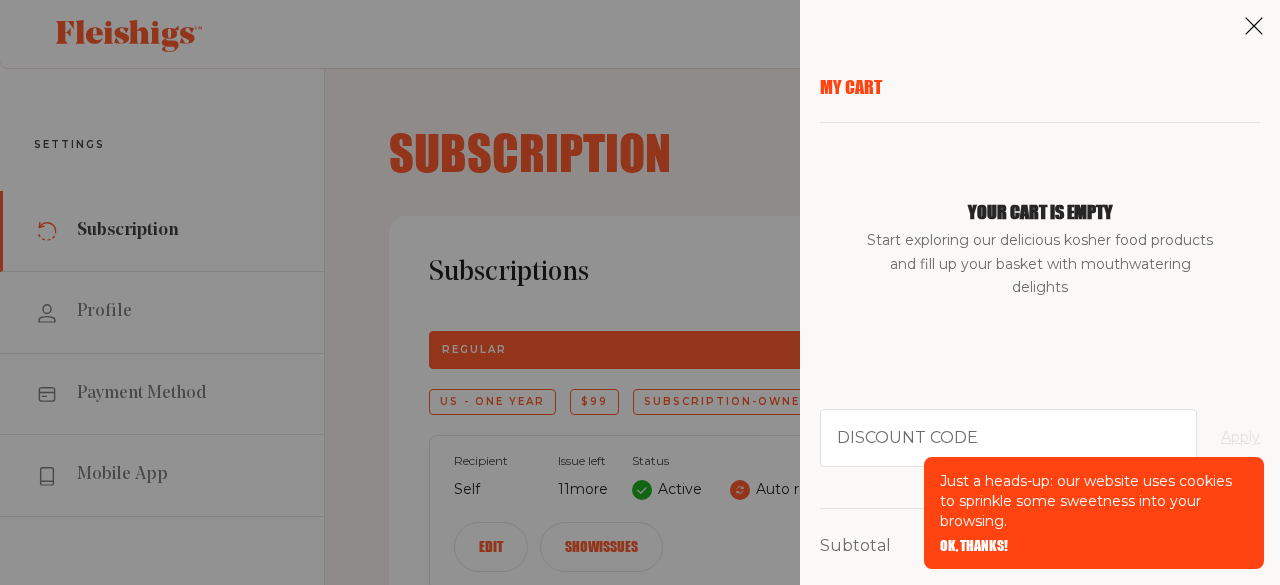 click 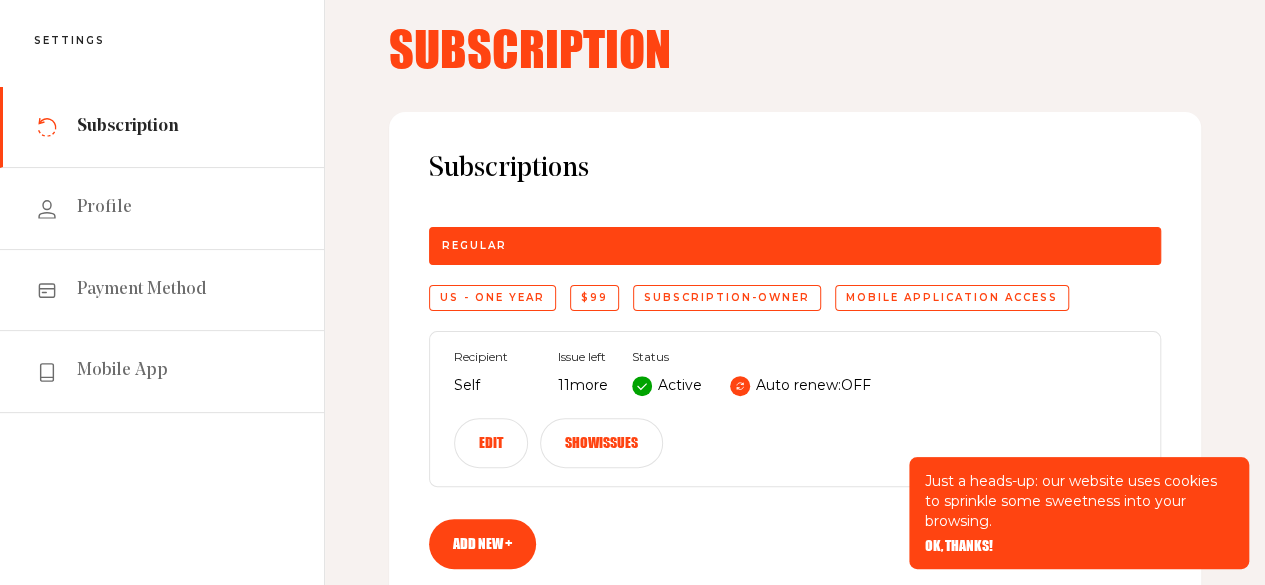 scroll, scrollTop: 0, scrollLeft: 0, axis: both 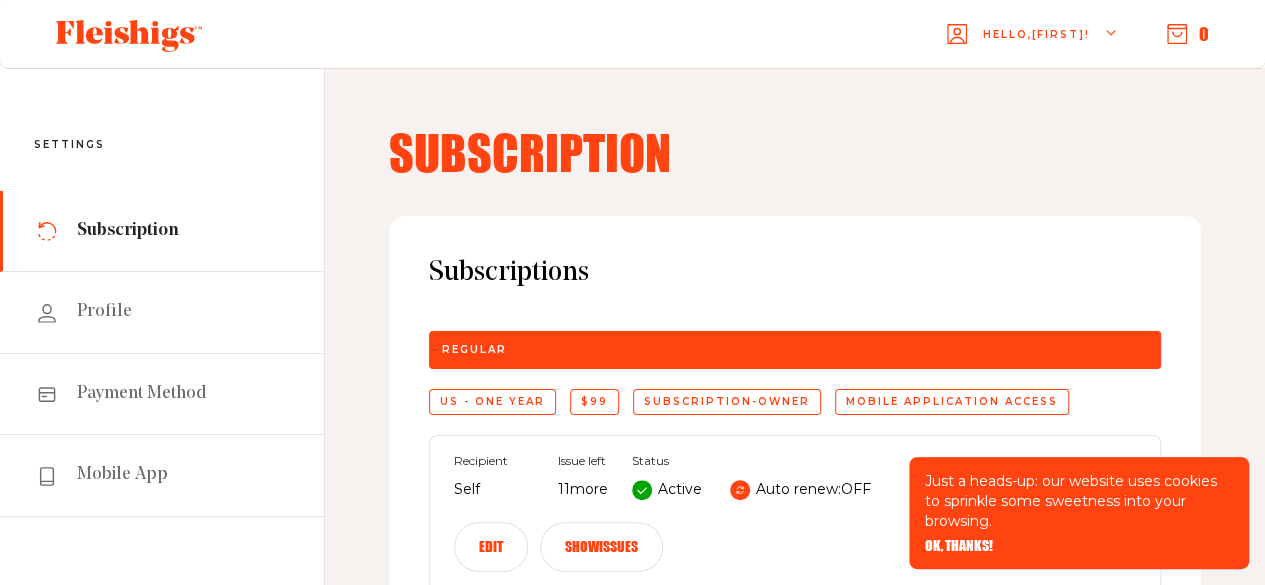 click on "US - One Year" at bounding box center [492, 402] 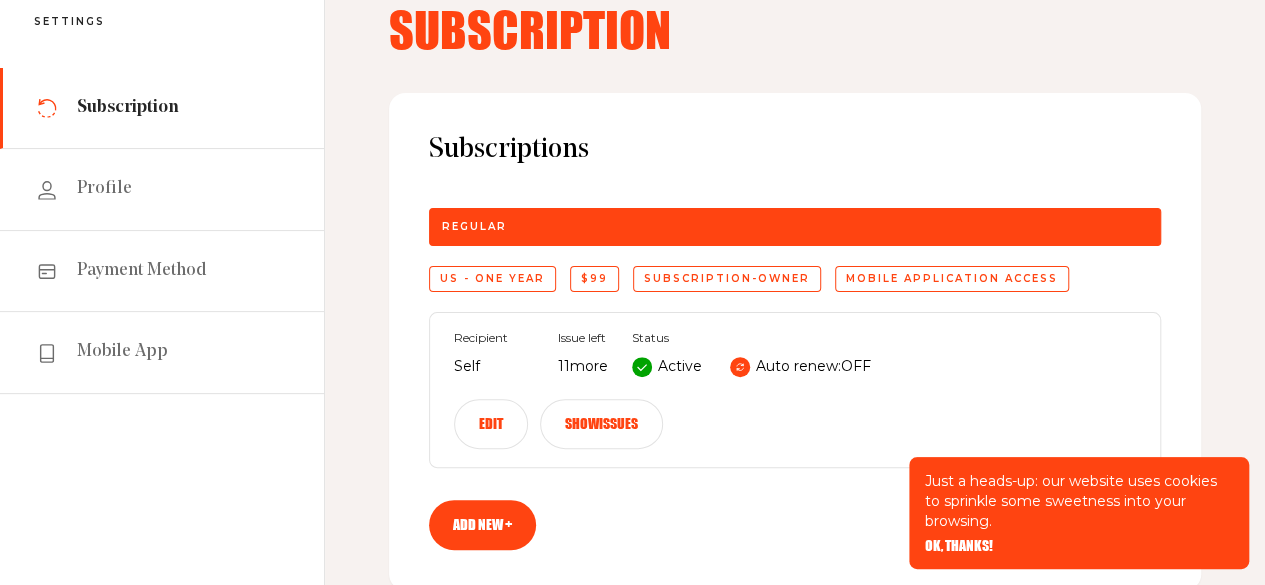 scroll, scrollTop: 203, scrollLeft: 0, axis: vertical 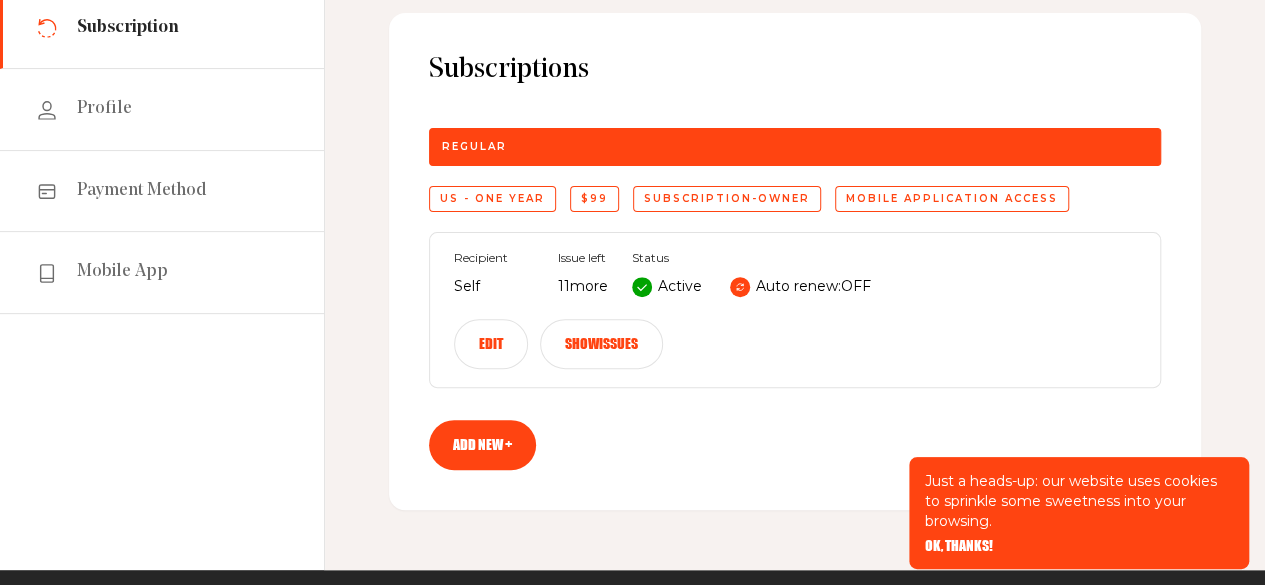 click on "Active" at bounding box center [667, 287] 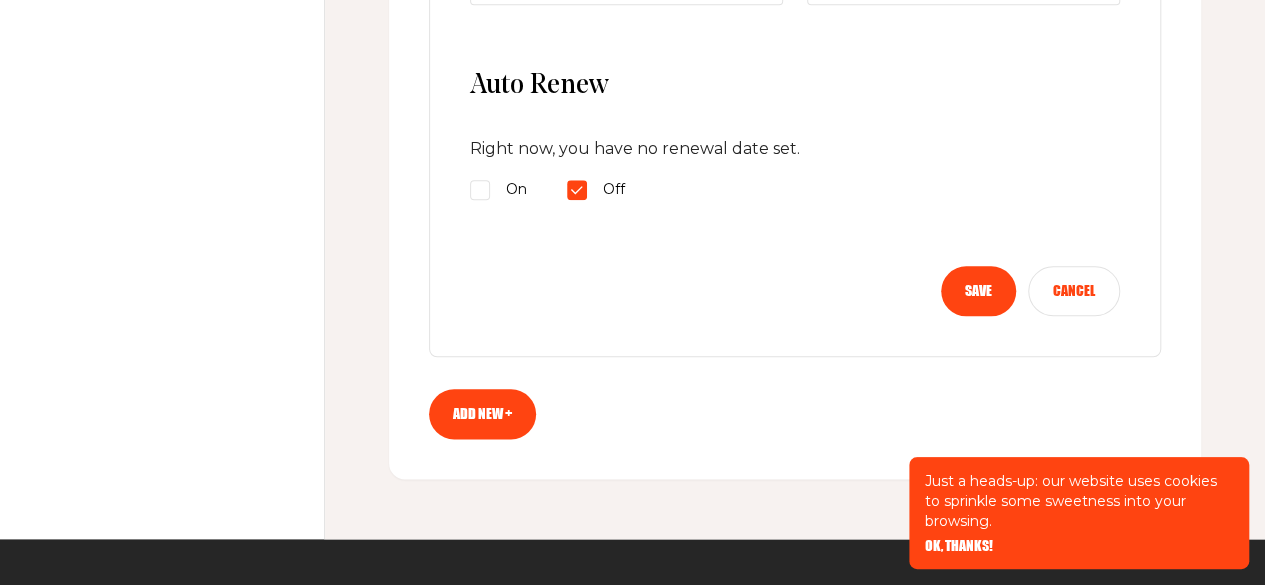 scroll, scrollTop: 1029, scrollLeft: 0, axis: vertical 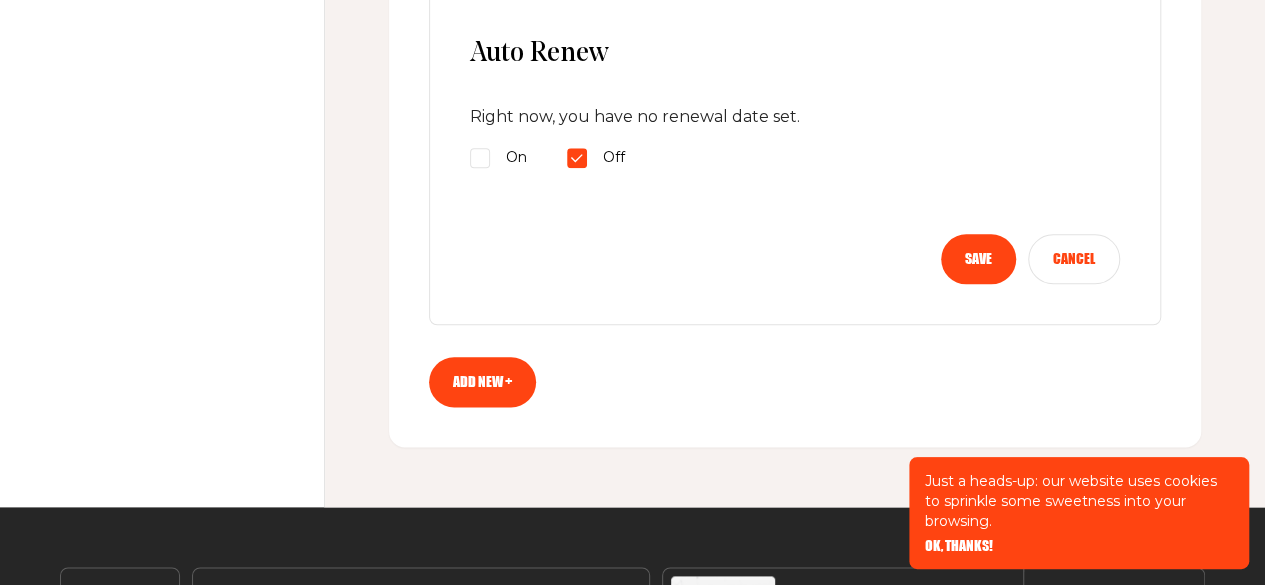 click on "Cancel" at bounding box center [1074, 259] 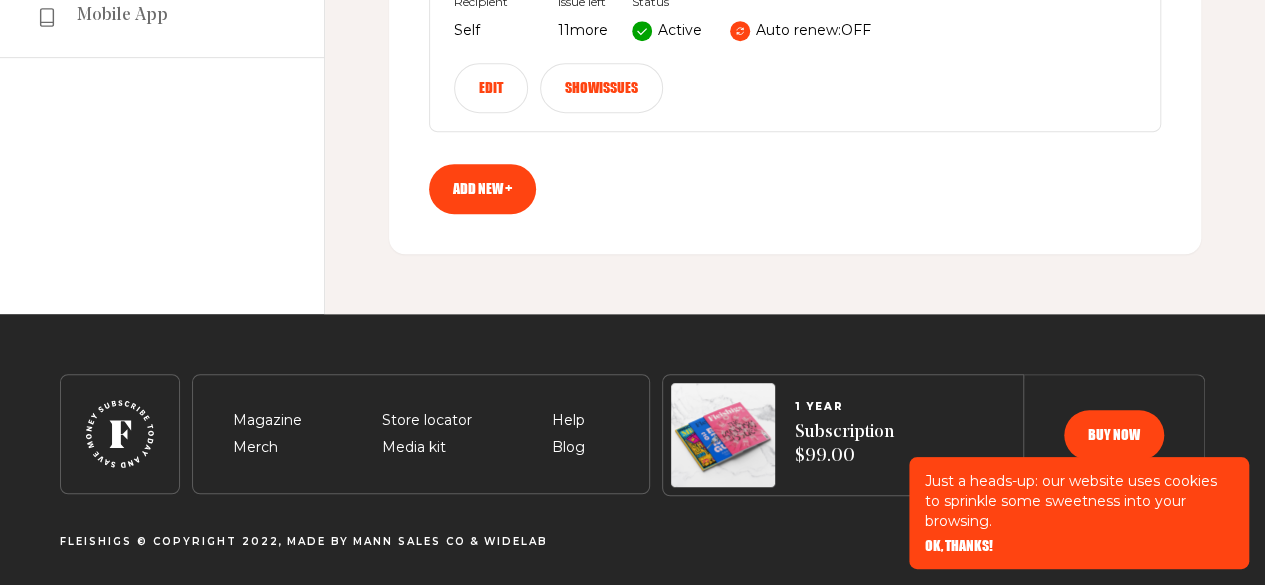 scroll, scrollTop: 0, scrollLeft: 0, axis: both 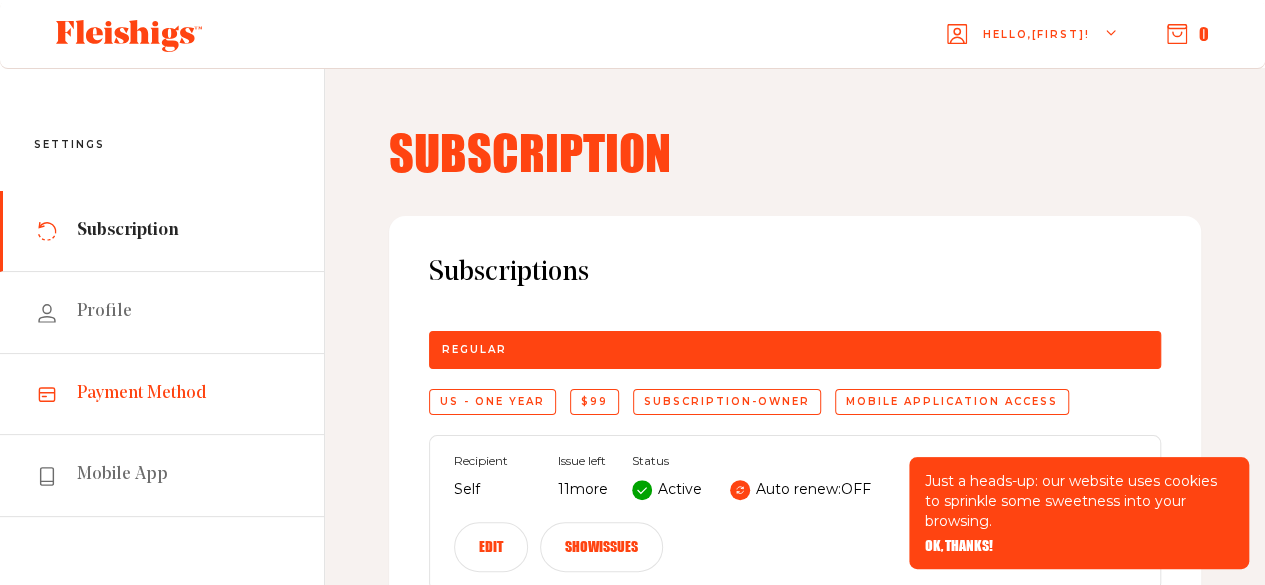 click on "Payment Method" at bounding box center [142, 394] 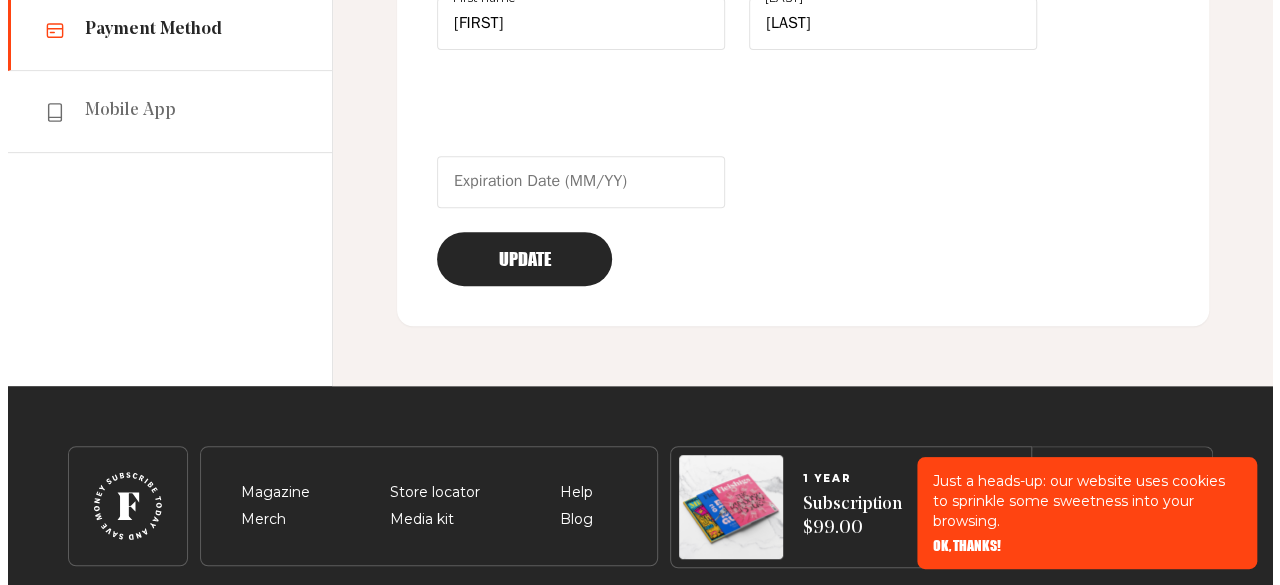 scroll, scrollTop: 0, scrollLeft: 0, axis: both 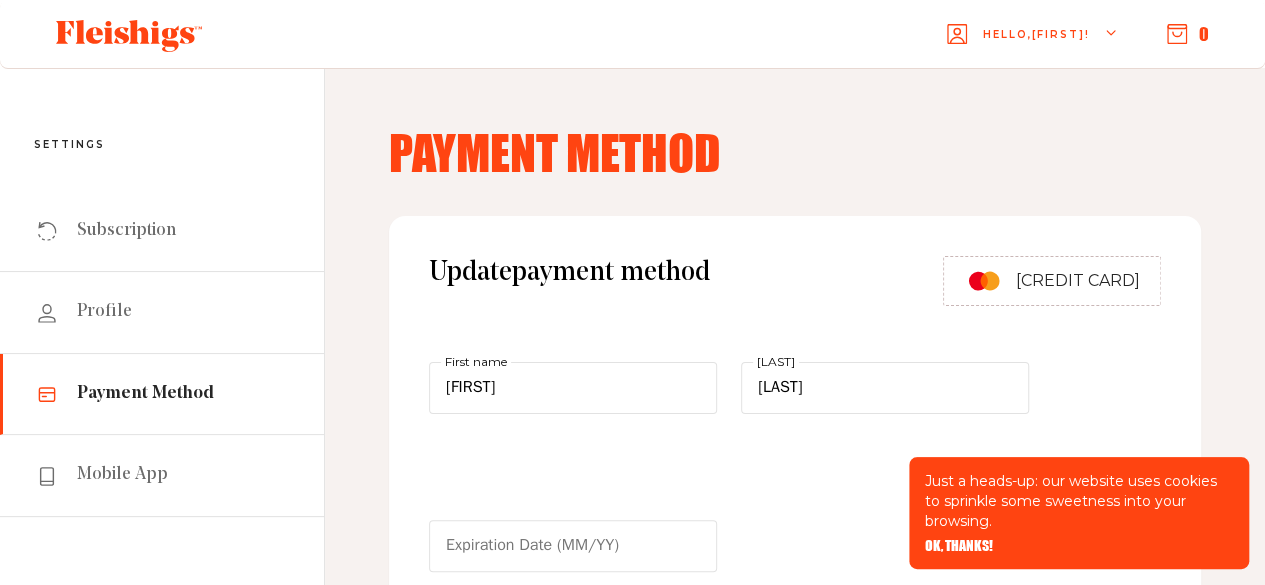 click on "[CREDIT CARD]" at bounding box center (1078, 281) 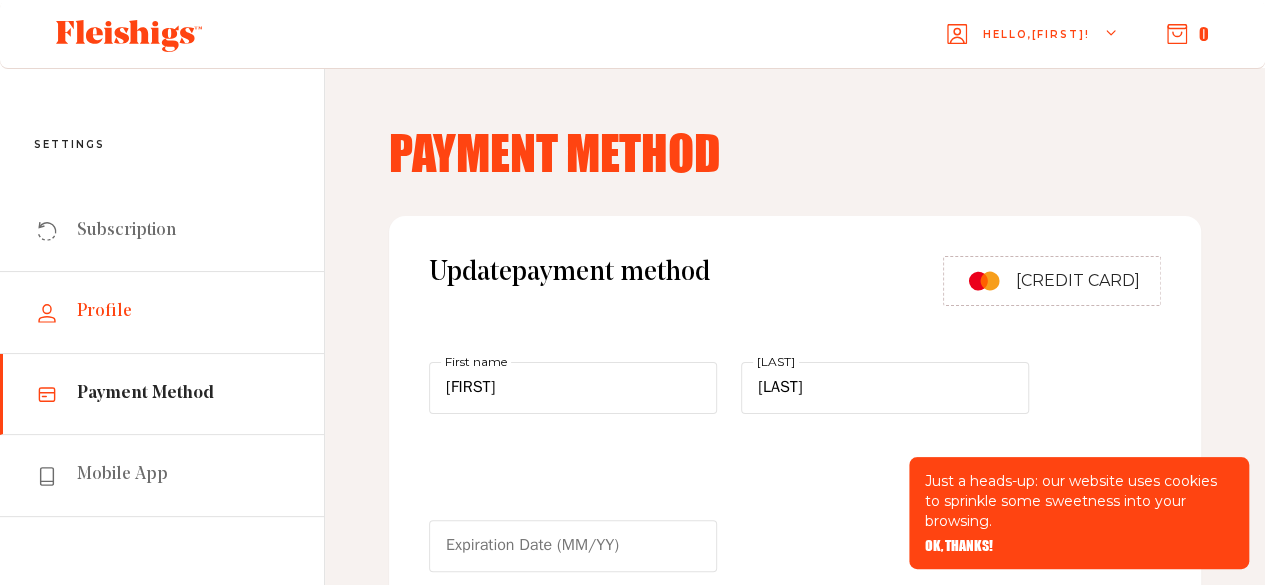 click on "Profile" at bounding box center (104, 312) 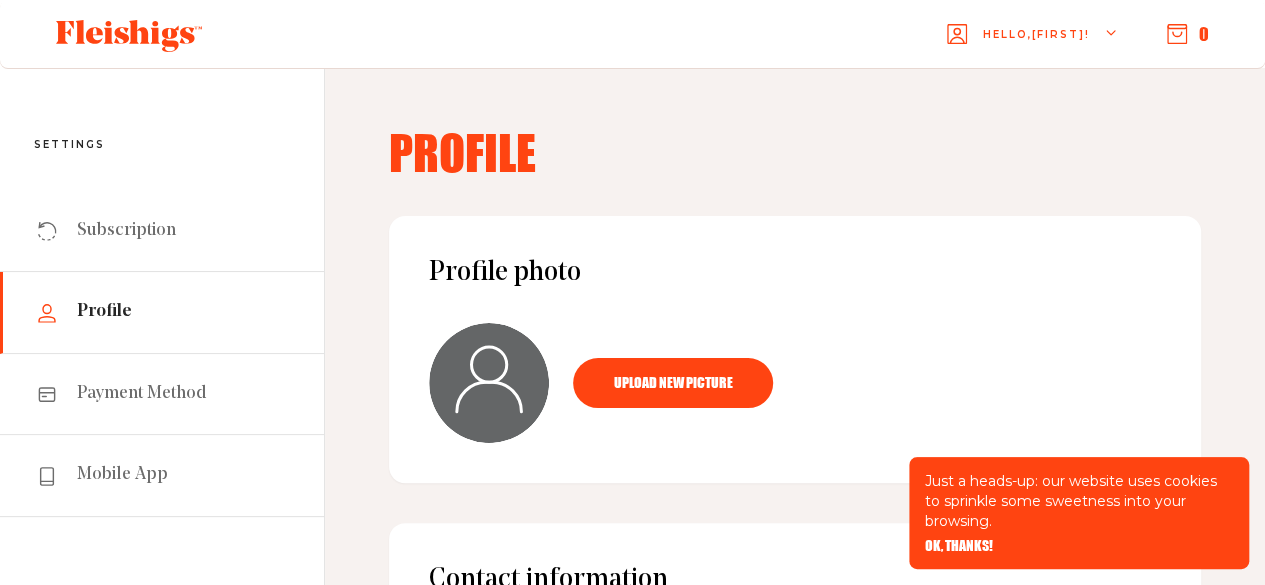 click on "Hello,  [FIRST] !" at bounding box center (1036, 50) 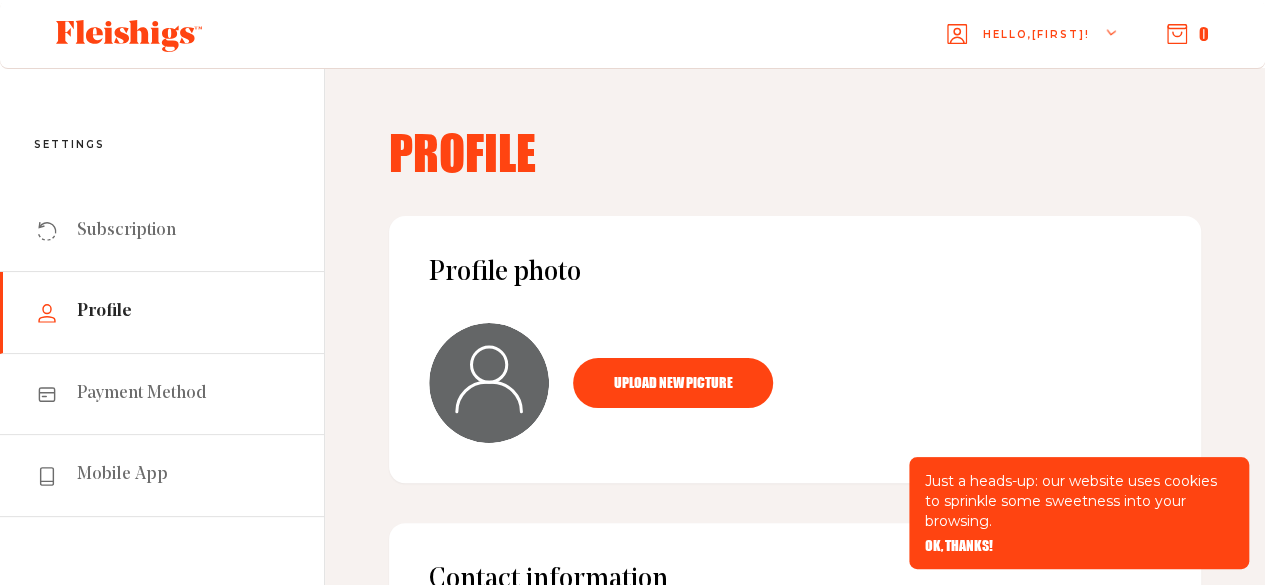 click on "0" at bounding box center [1188, 34] 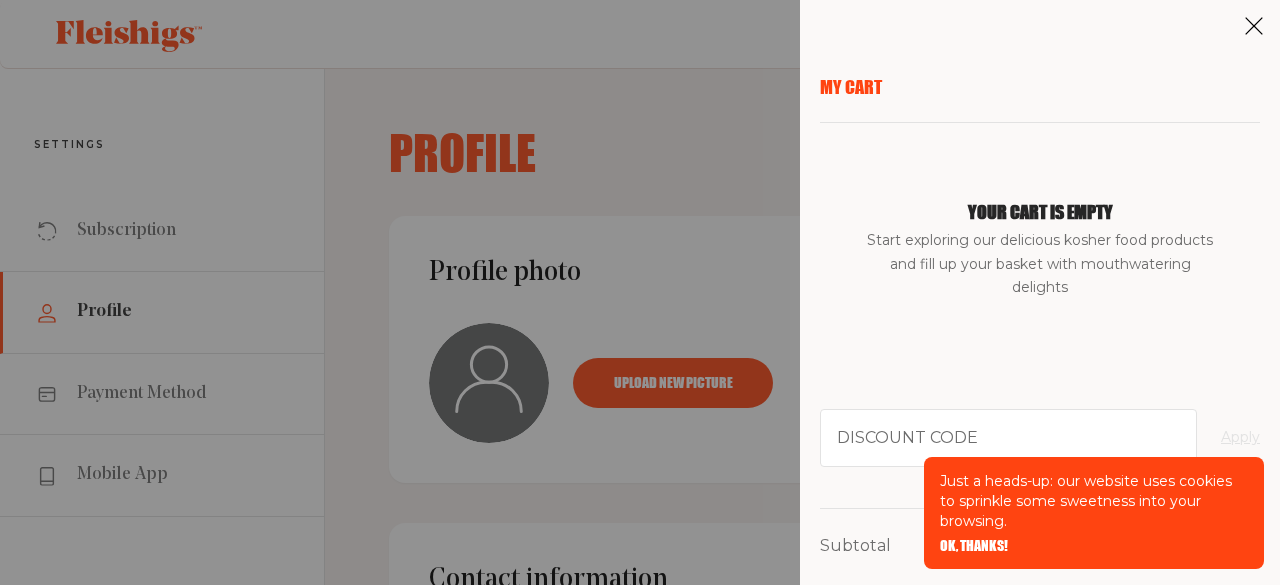 click on "My Cart Your cart is empty Start exploring our delicious kosher food products and fill up your basket with mouthwatering delights Discount code Apply Subtotal $0.00 US Shipping    Free Total $0.00 Checkout" at bounding box center [1040, 292] 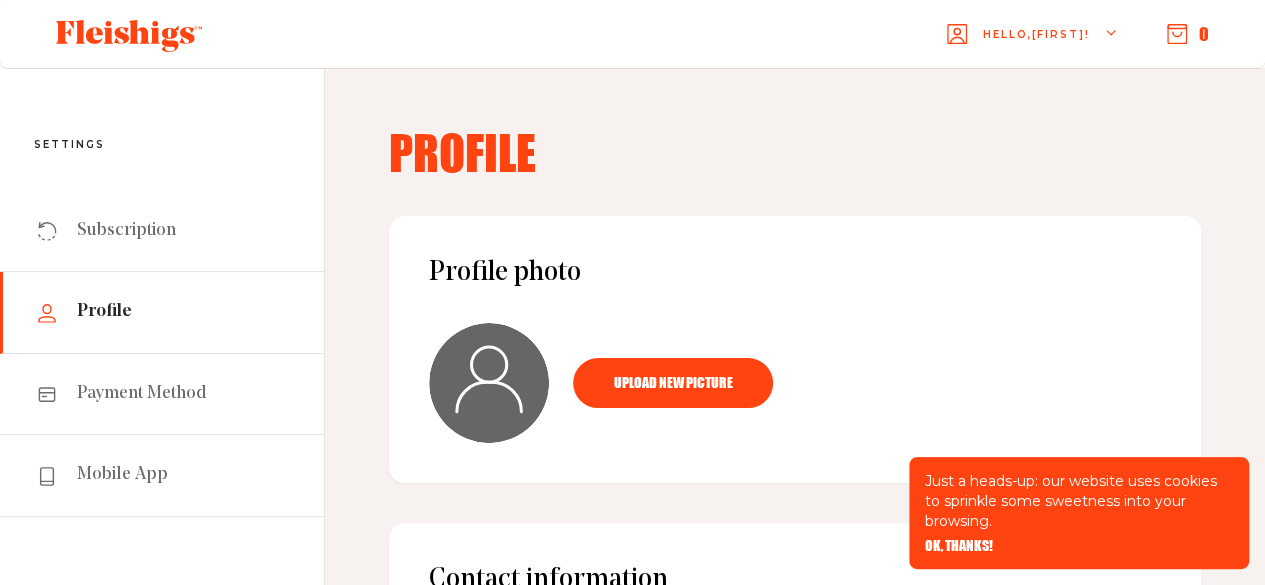 click 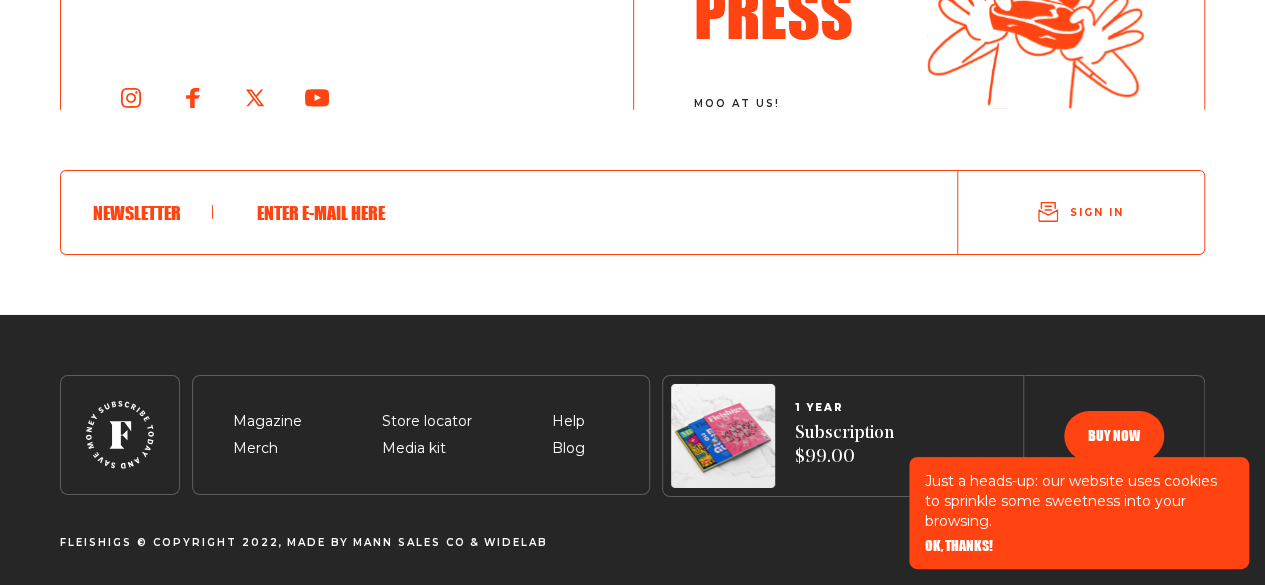 scroll, scrollTop: 10876, scrollLeft: 0, axis: vertical 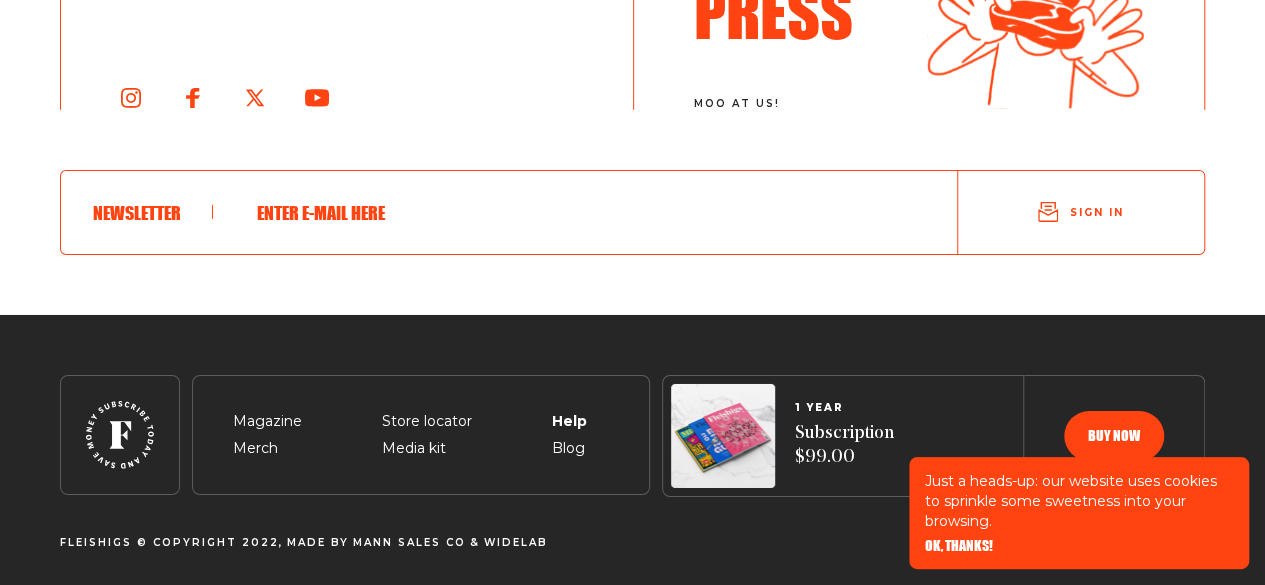 click on "Help" at bounding box center [568, 398] 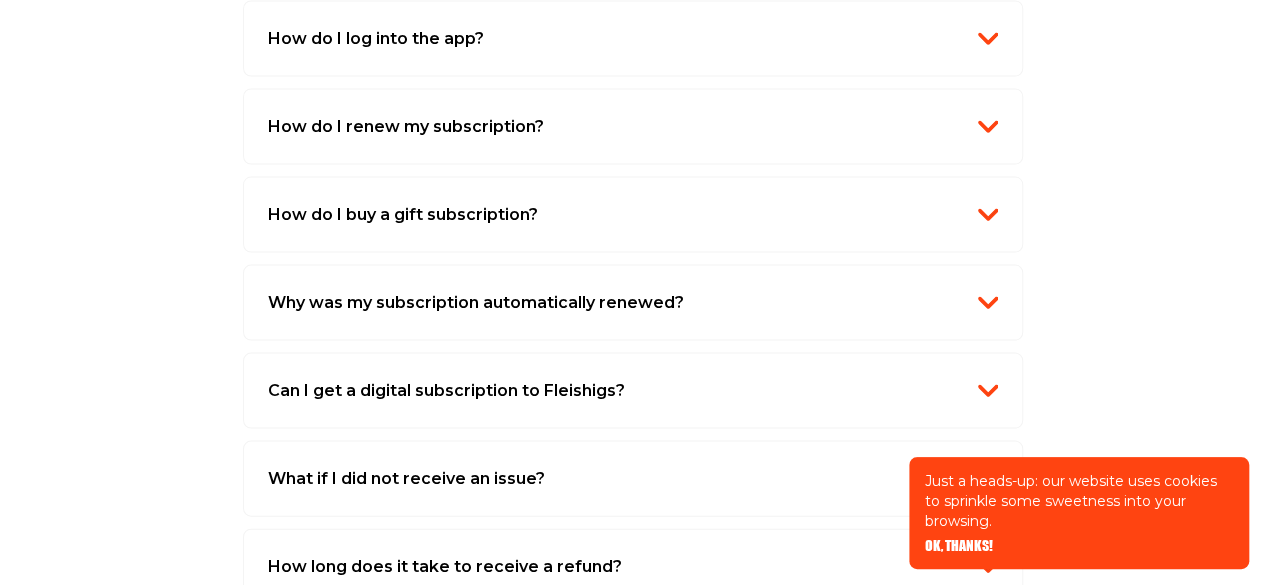 scroll, scrollTop: 2082, scrollLeft: 0, axis: vertical 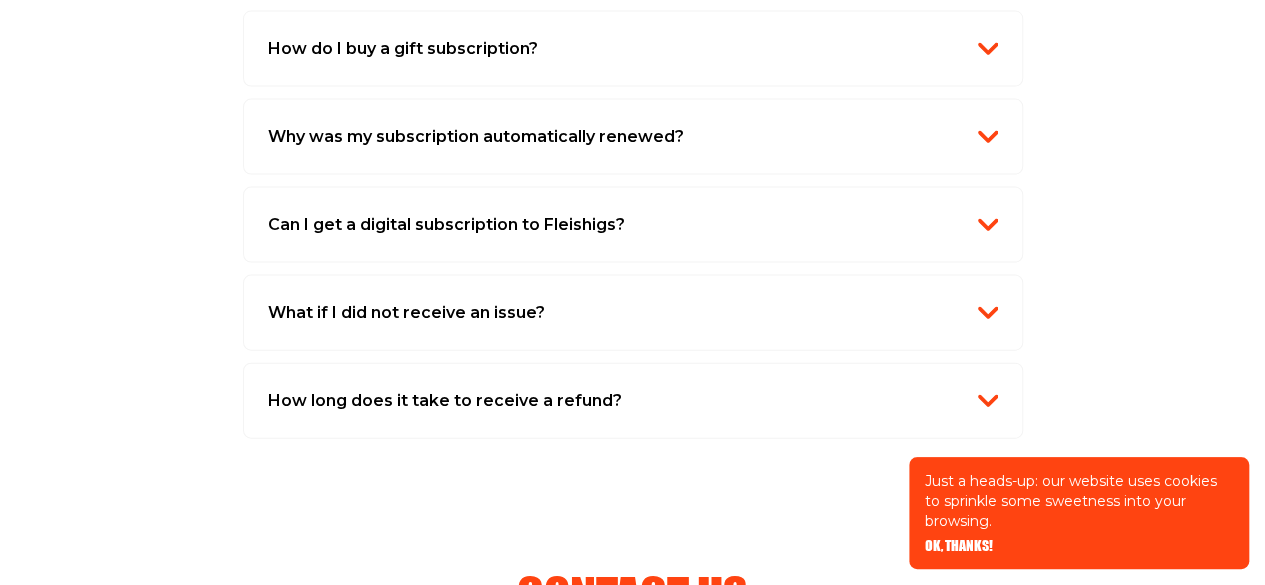 click on "Why was my subscription automatically renewed?" at bounding box center (476, 137) 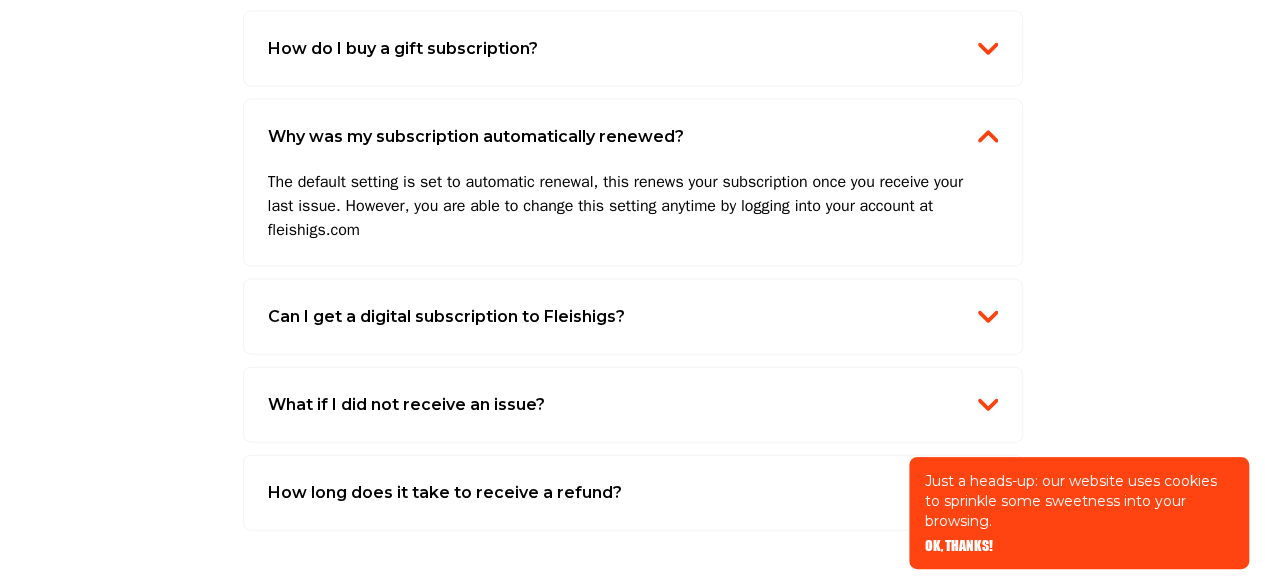 click on "How do I update my address?  To change your address please log into https://fleishigs.com/, click on "Subscription", then click on the edit button and then update your address. Ultimately, be sure to hit save before you exit. How do I log into the app?  You can access the App with the same email and password you use to create your Fleishigs account.
However, if you don't have a password or don't remember, please go to fleishigs.com/login on a PC and click forgot password, reset it and then you can use that information for your login for the app as well as the website. How do I renew my subscription? To renew your subscription before it expires, log into your account at fleishigs.com and select Edit, and make sure that the auto renew button is on.
And if your subscription has expired, log into your account, select edit and then add new, select renew and complete the payment. How do I buy a gift subscription?  Why was my subscription automatically renewed? Can I get a digital subscription to Fleishigs?" at bounding box center [633, 144] 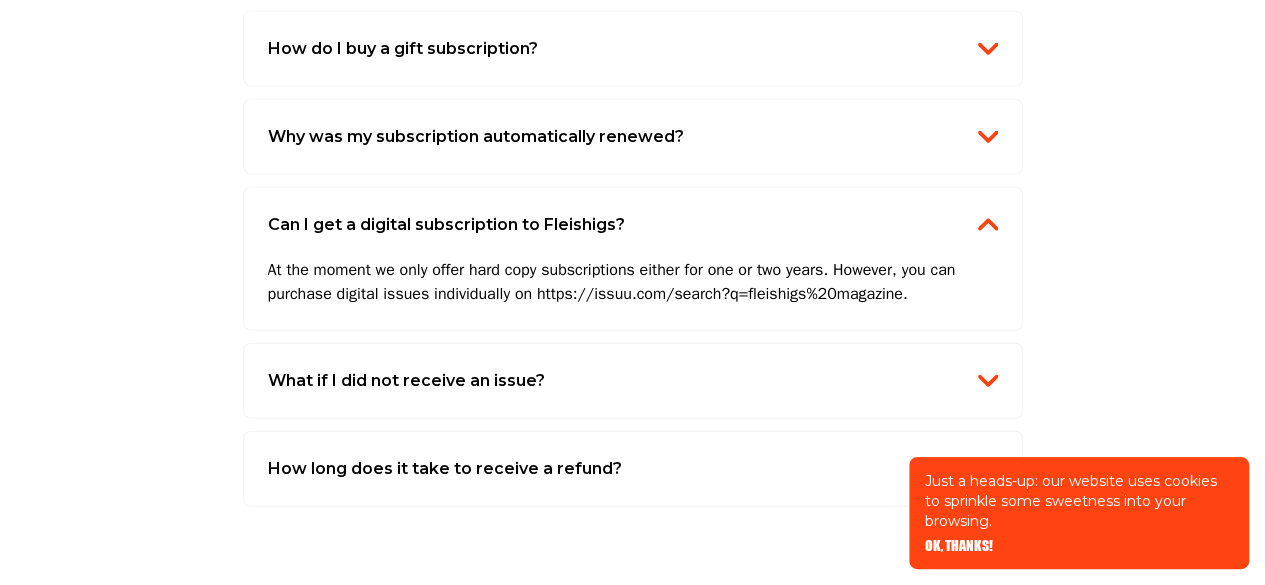 scroll, scrollTop: 2117, scrollLeft: 0, axis: vertical 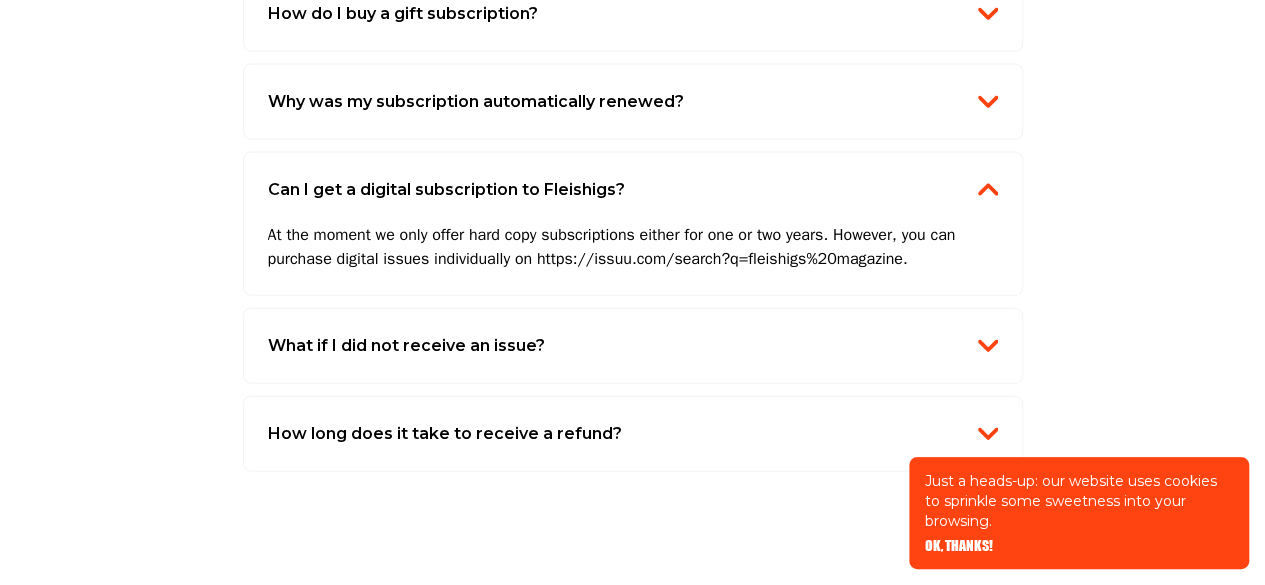 click on "What if I did not receive an issue?" at bounding box center (406, 346) 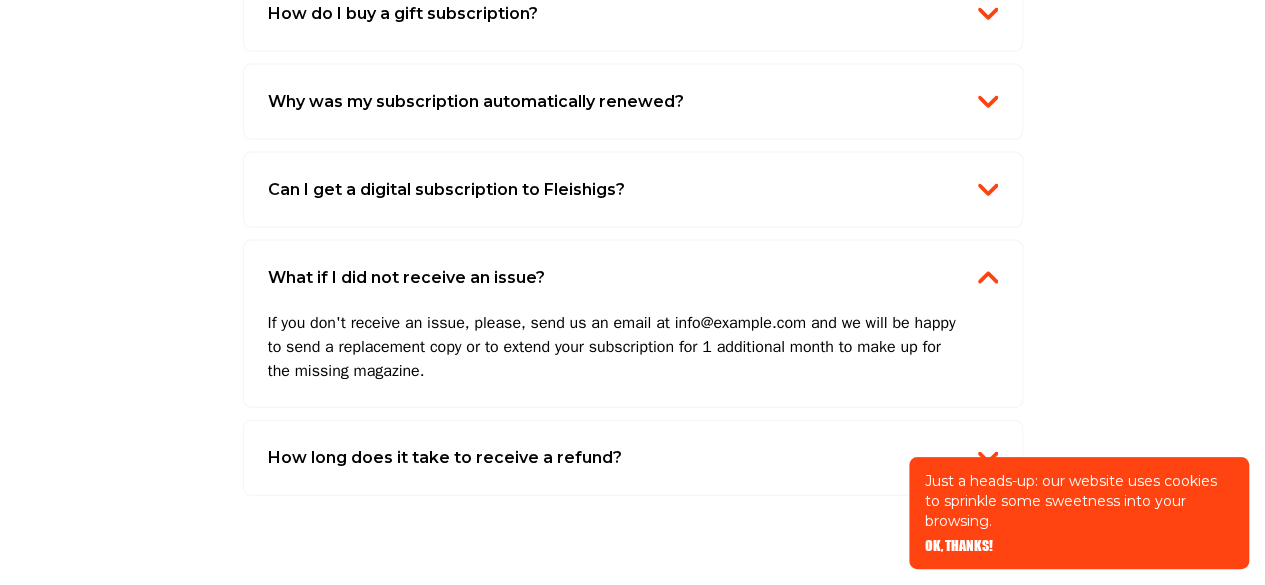 scroll, scrollTop: 2209, scrollLeft: 0, axis: vertical 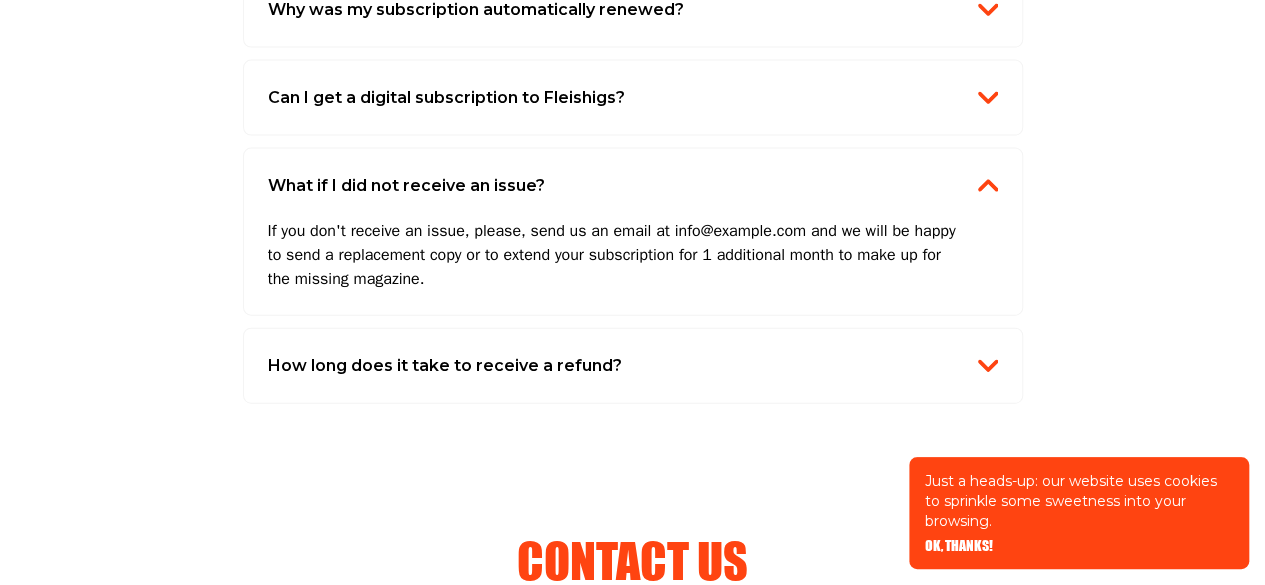 click on "How long does it take to receive a refund?" at bounding box center [445, 366] 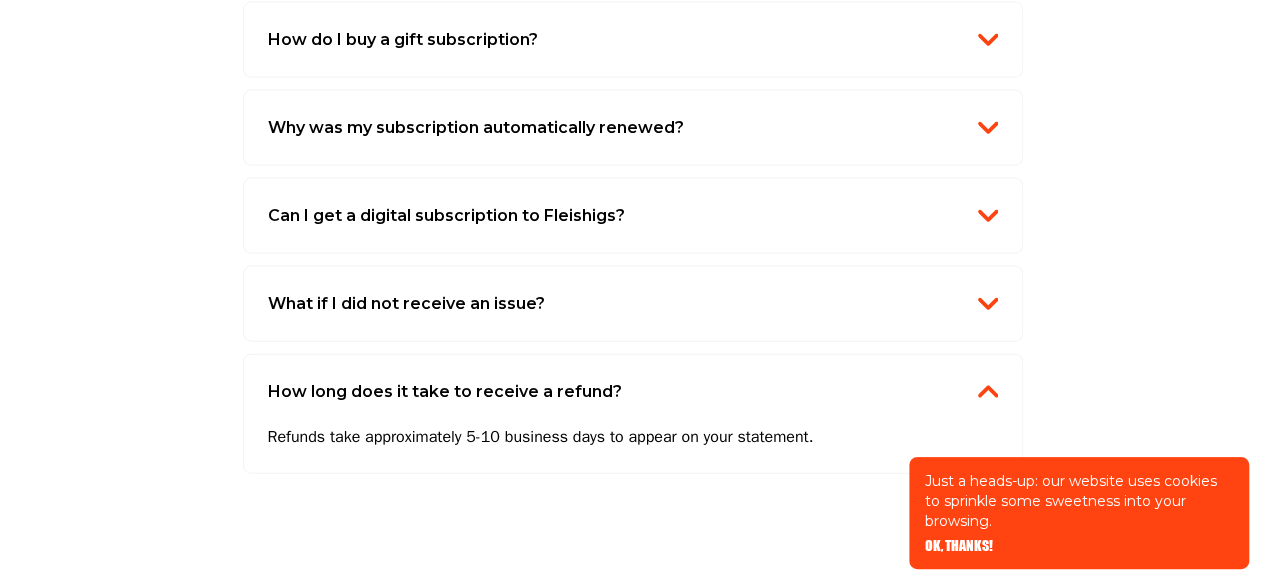 scroll, scrollTop: 2081, scrollLeft: 0, axis: vertical 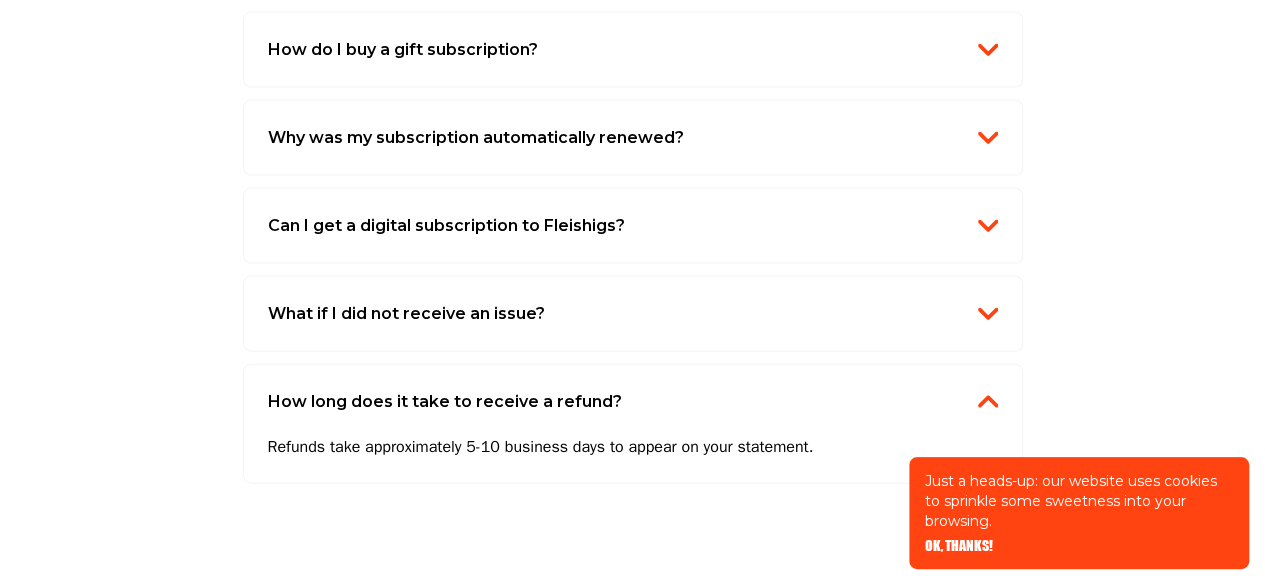 click on "What if I did not receive an issue?" at bounding box center [406, 314] 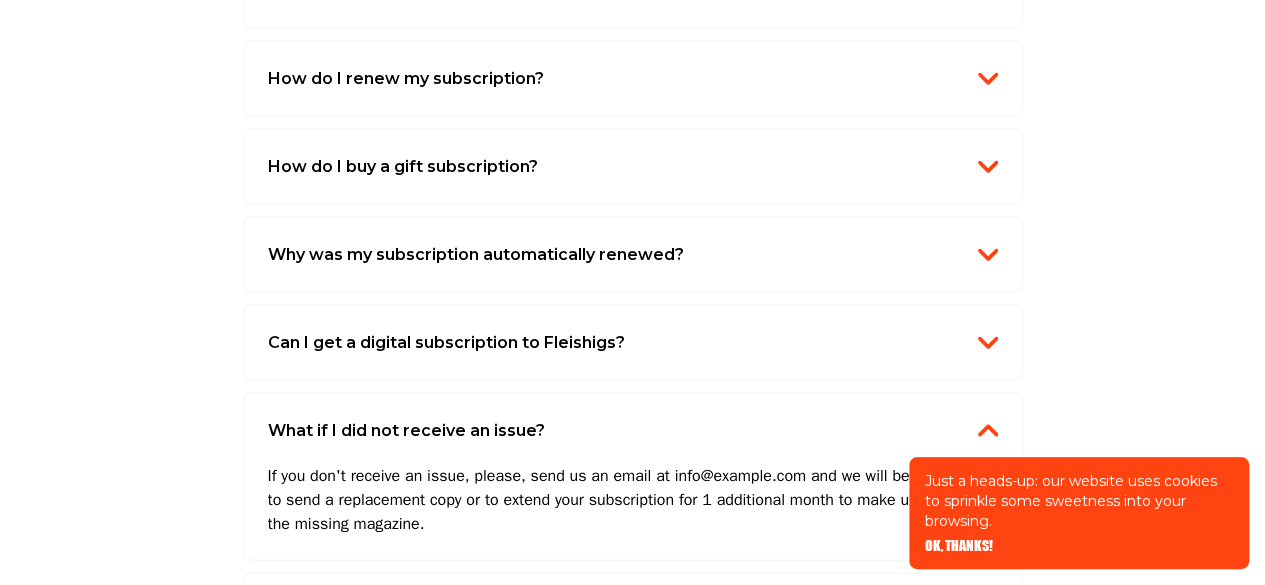 scroll, scrollTop: 2008, scrollLeft: 0, axis: vertical 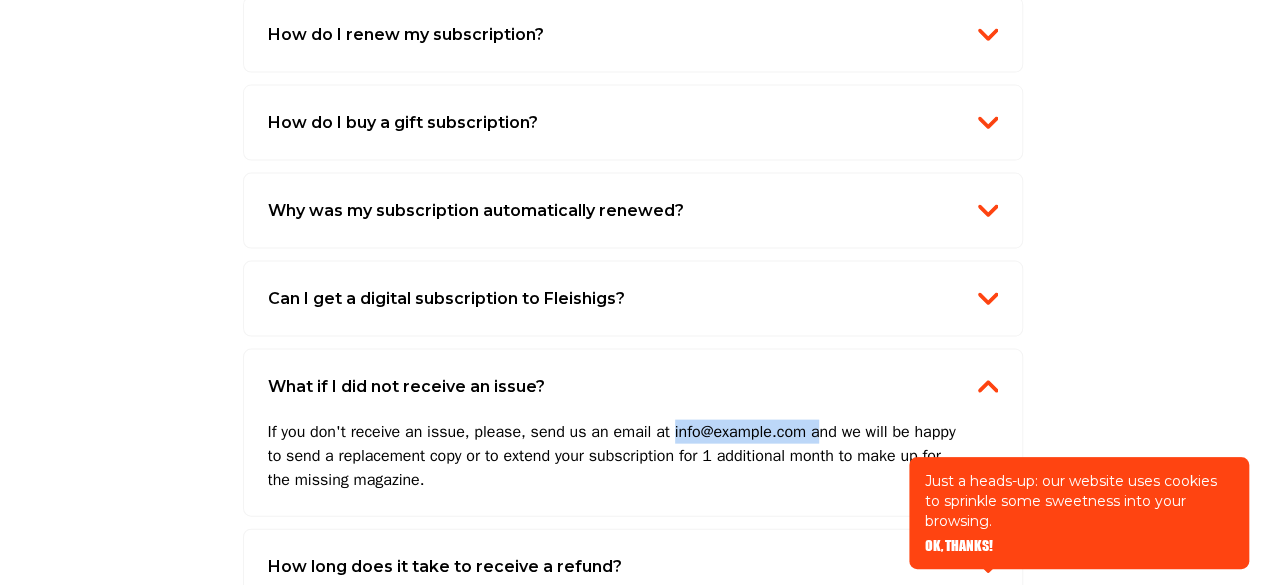 drag, startPoint x: 665, startPoint y: 425, endPoint x: 799, endPoint y: 423, distance: 134.01492 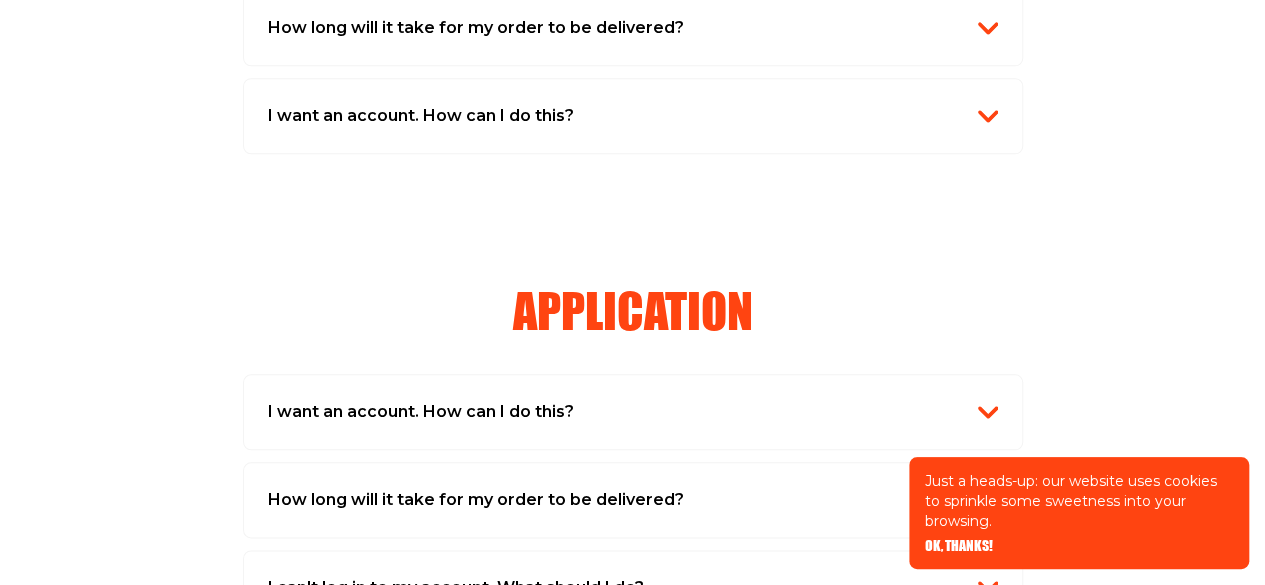 scroll, scrollTop: 2138, scrollLeft: 0, axis: vertical 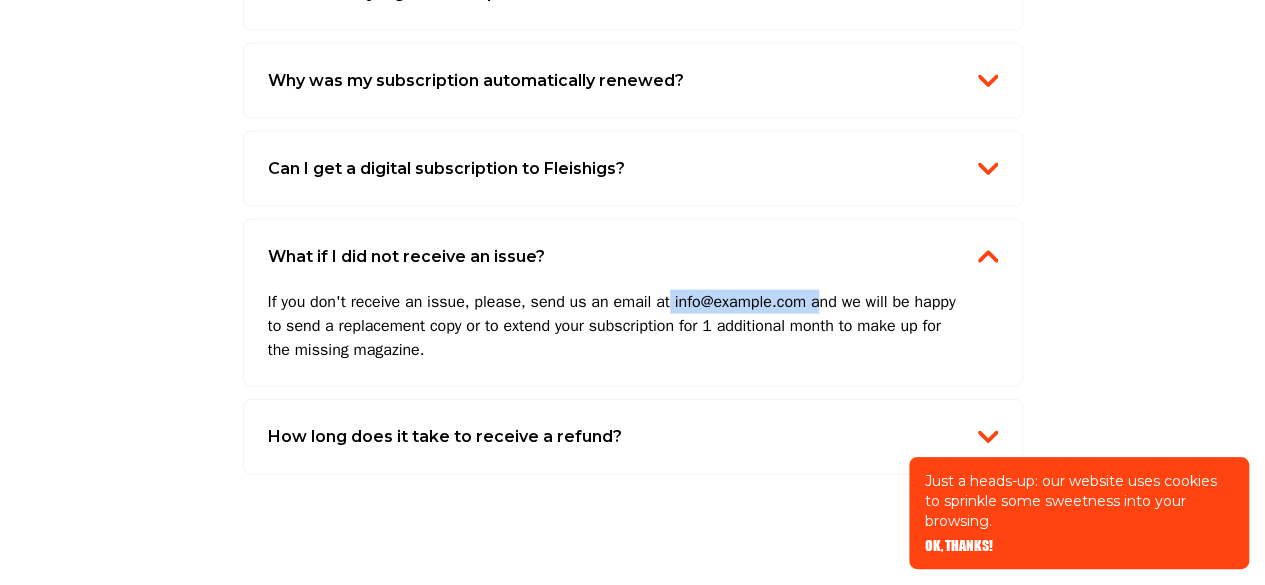 drag, startPoint x: 659, startPoint y: 292, endPoint x: 796, endPoint y: 294, distance: 137.0146 